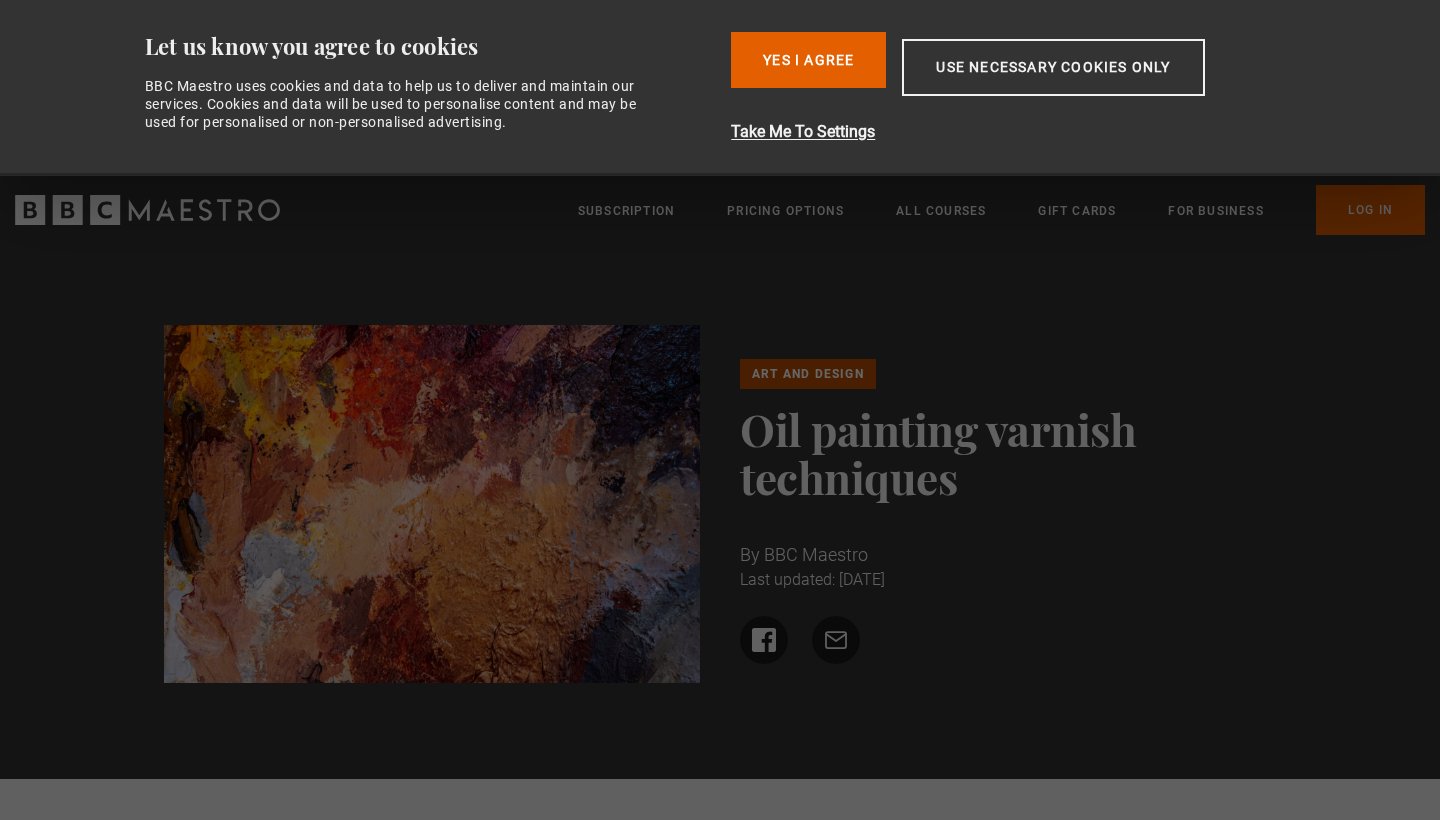 scroll, scrollTop: 0, scrollLeft: 0, axis: both 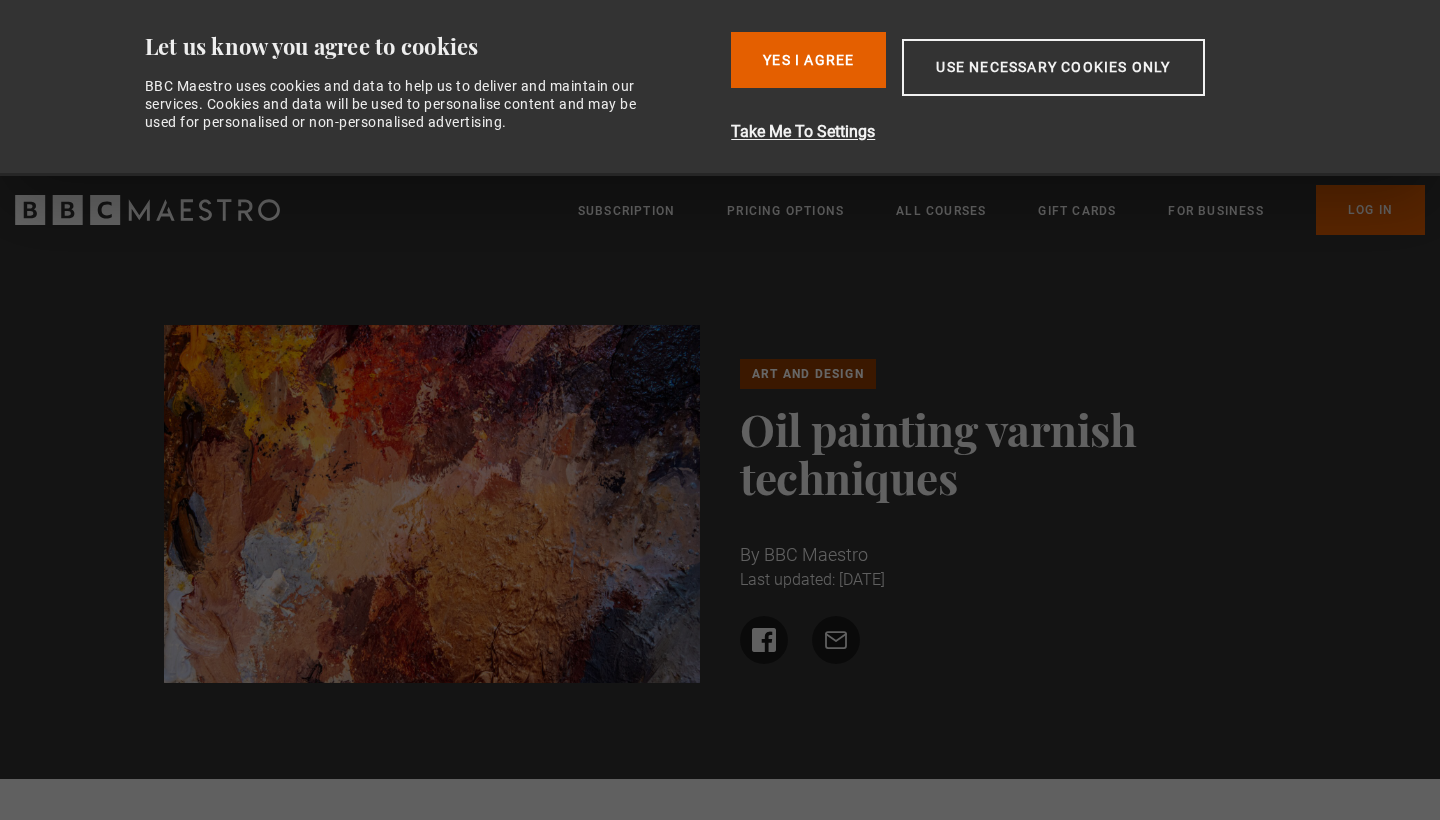 click on "Art and Design" at bounding box center (808, 374) 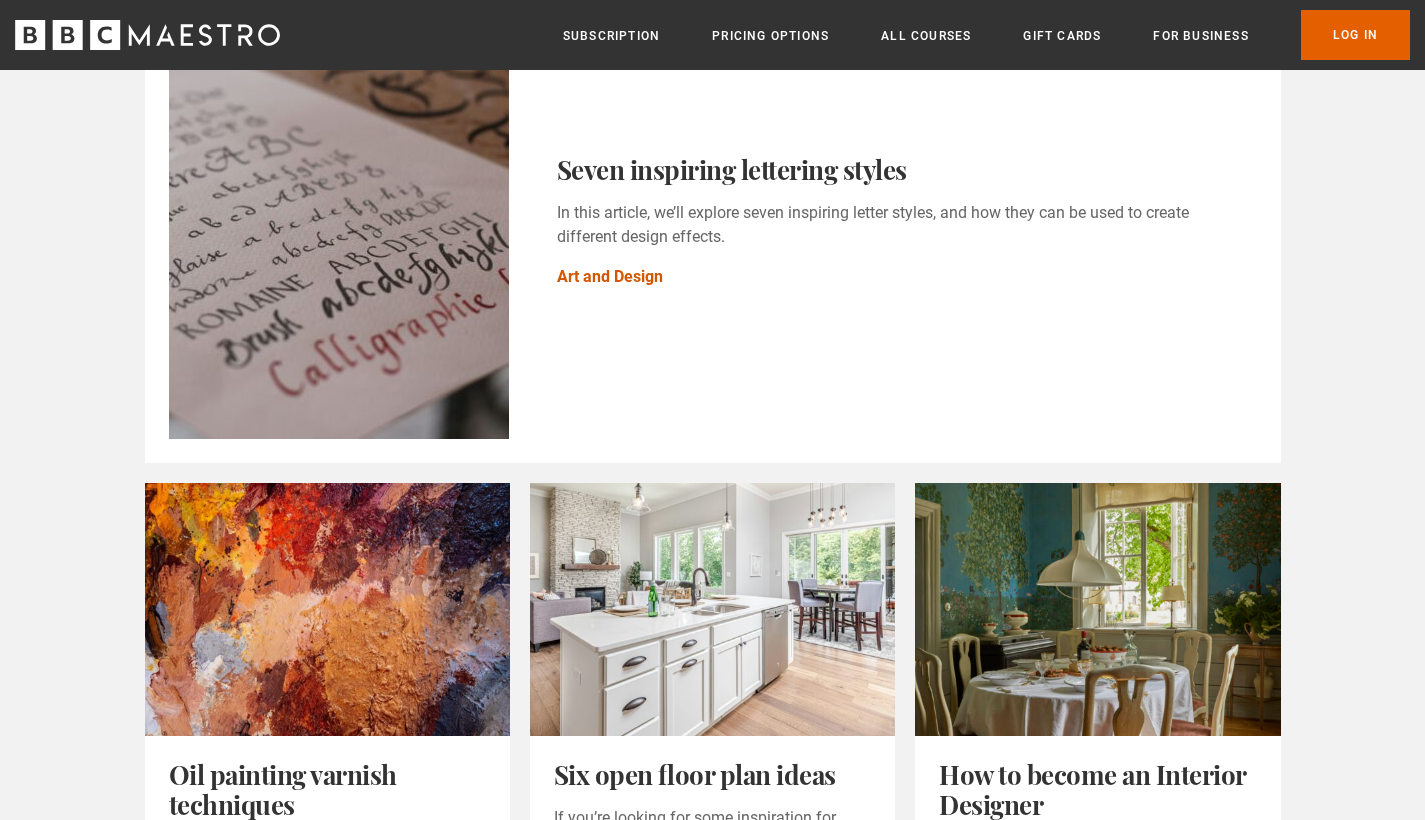 scroll, scrollTop: 918, scrollLeft: 0, axis: vertical 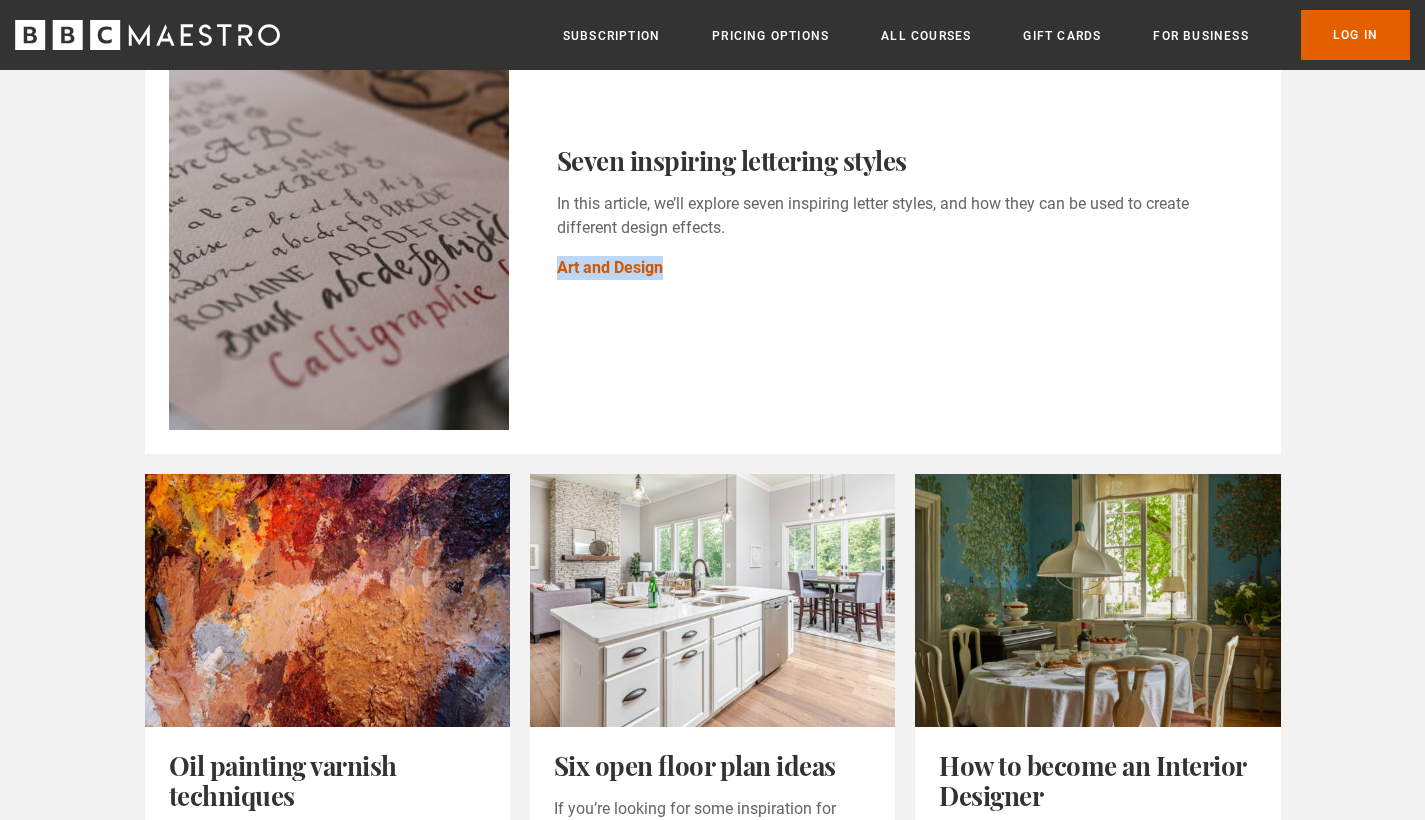 drag, startPoint x: 1424, startPoint y: 259, endPoint x: 1438, endPoint y: 301, distance: 44.27189 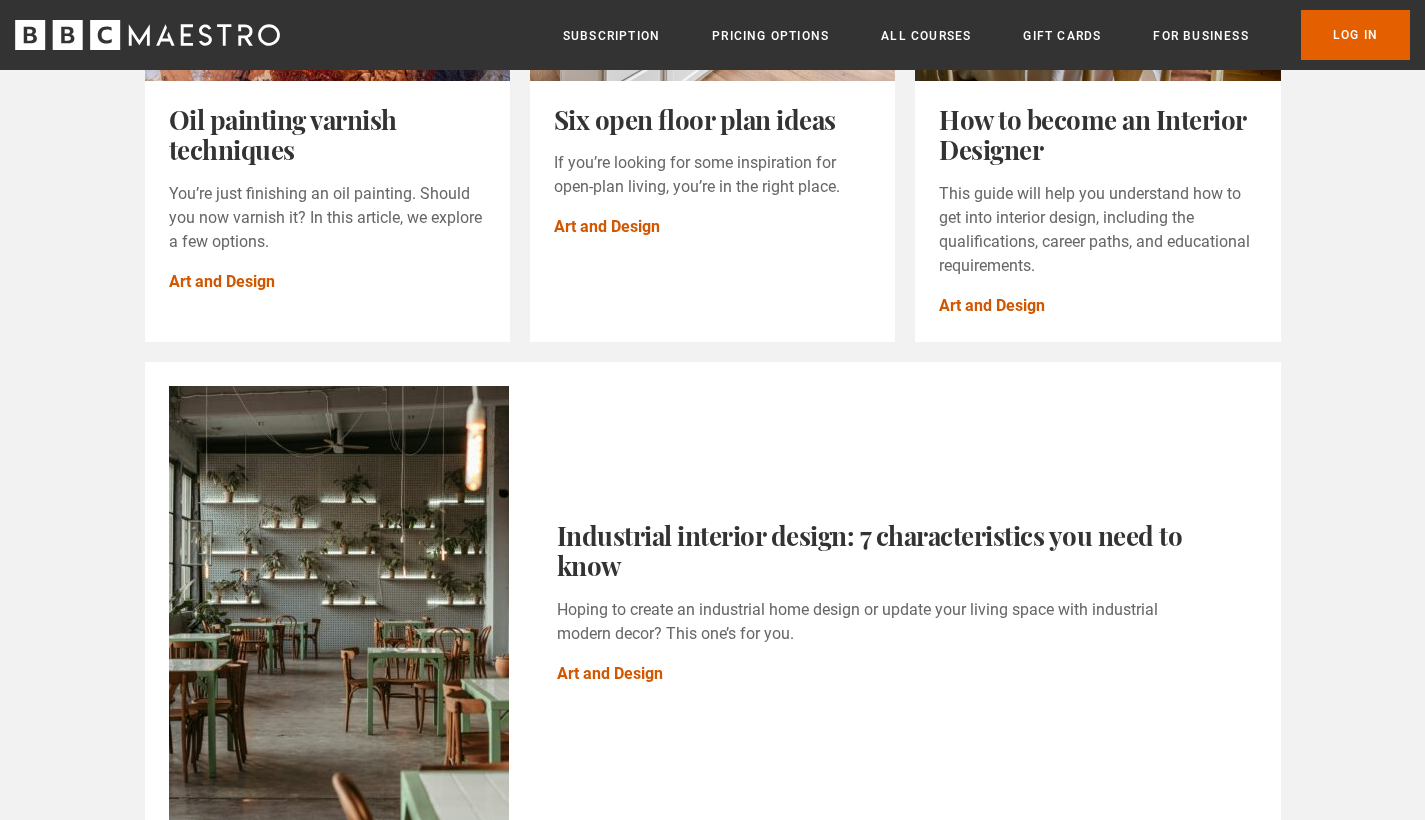scroll, scrollTop: 1610, scrollLeft: 0, axis: vertical 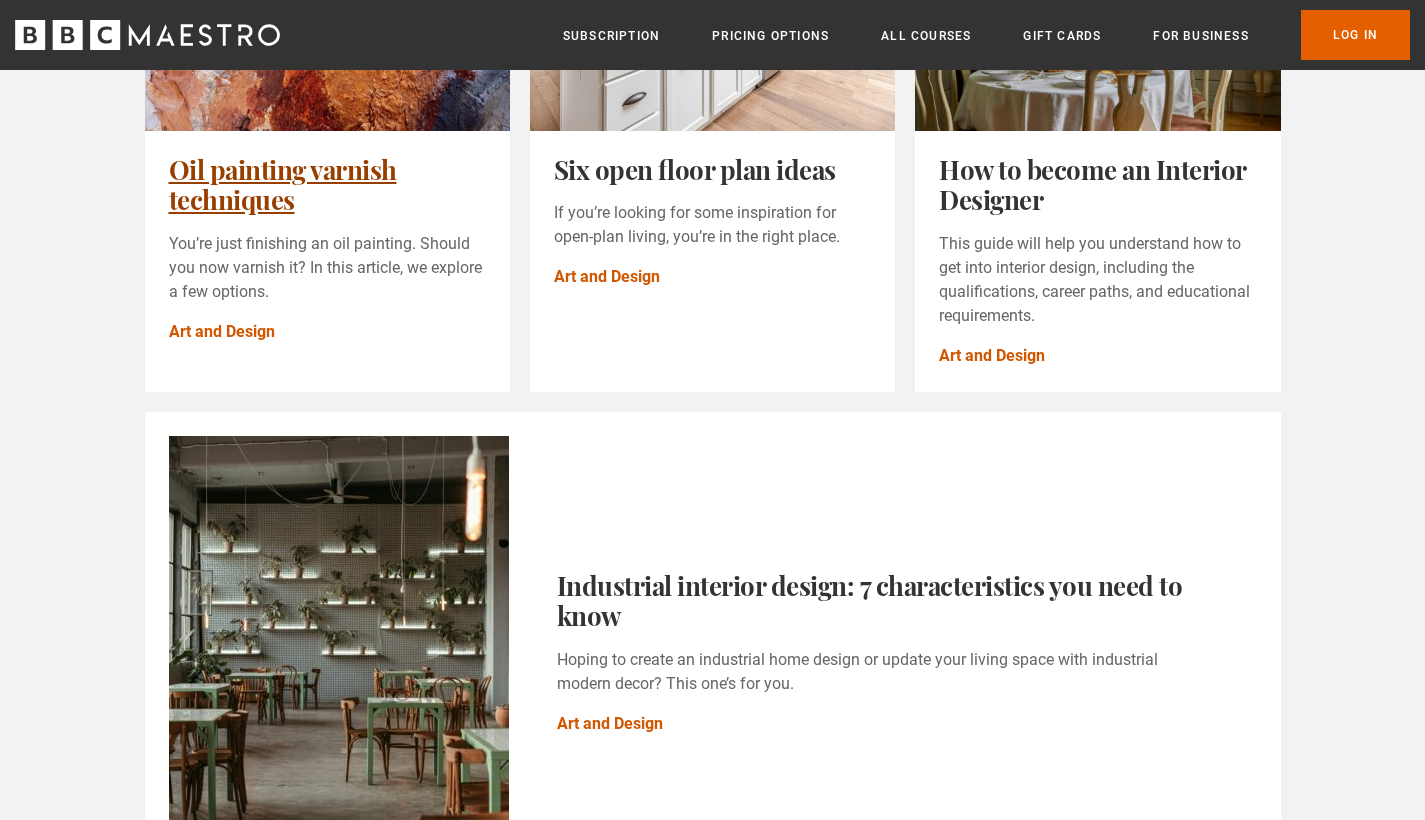 click on "Oil painting varnish techniques" at bounding box center (283, 184) 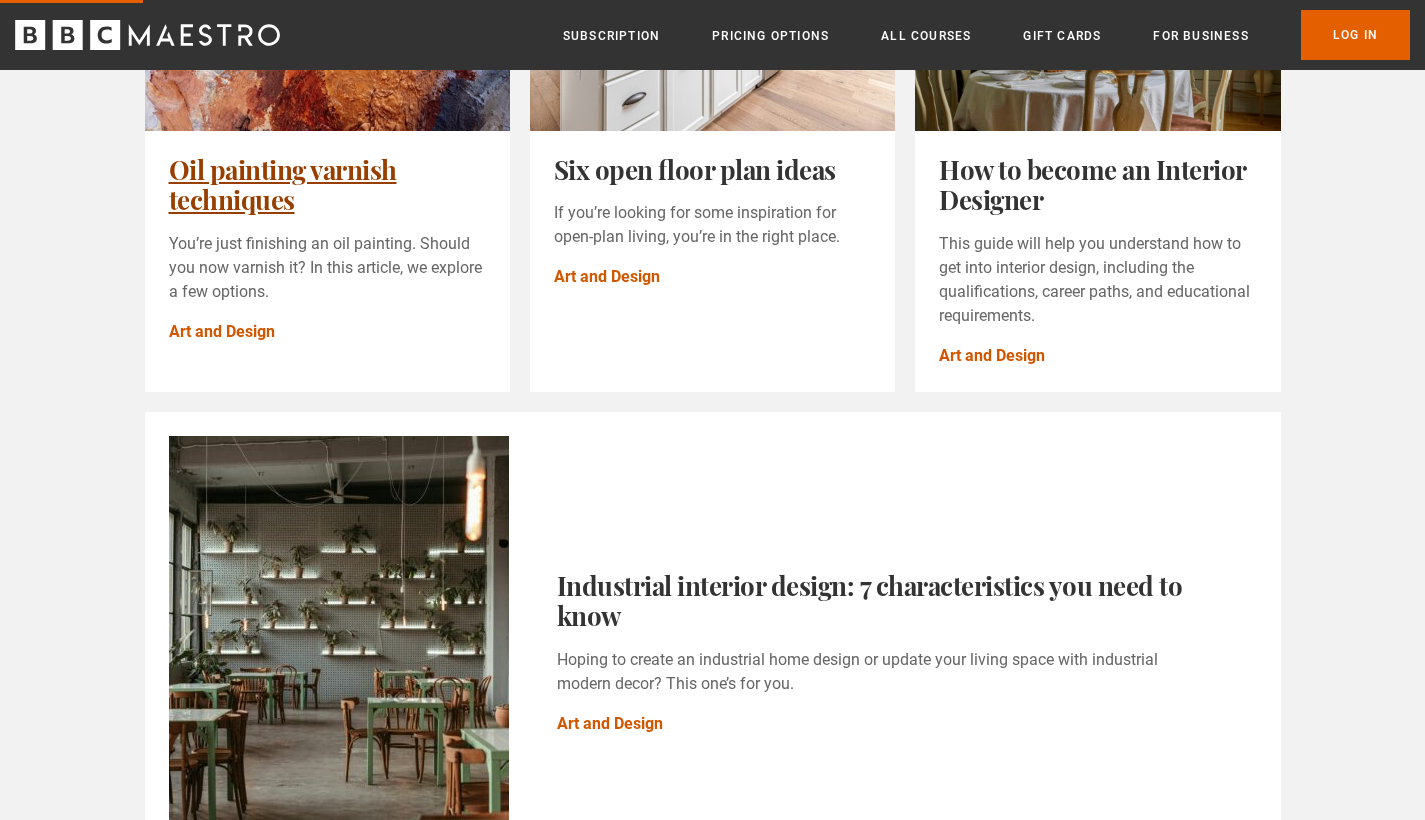 scroll, scrollTop: 0, scrollLeft: 0, axis: both 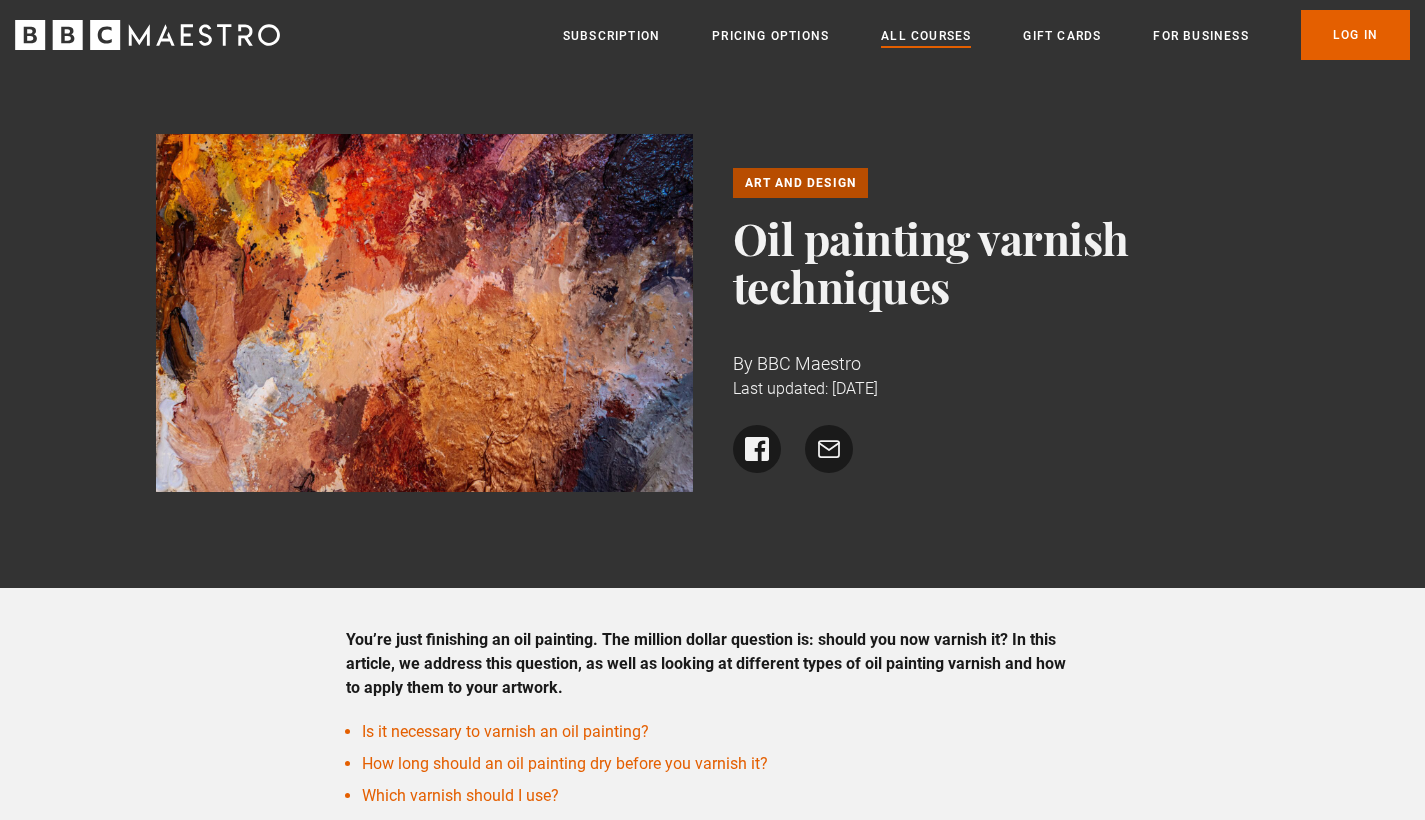 click on "All Courses" at bounding box center (926, 36) 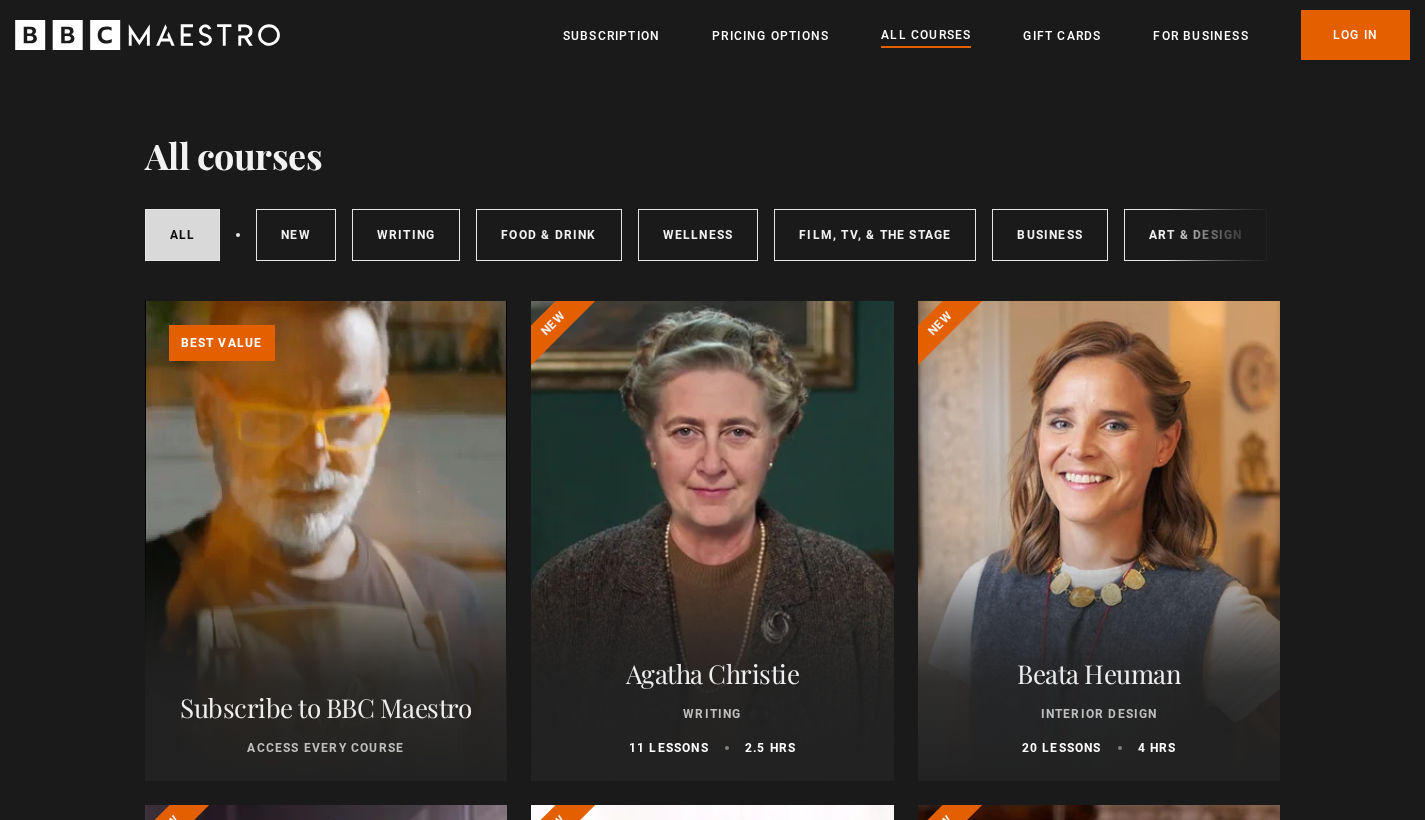scroll, scrollTop: 0, scrollLeft: 0, axis: both 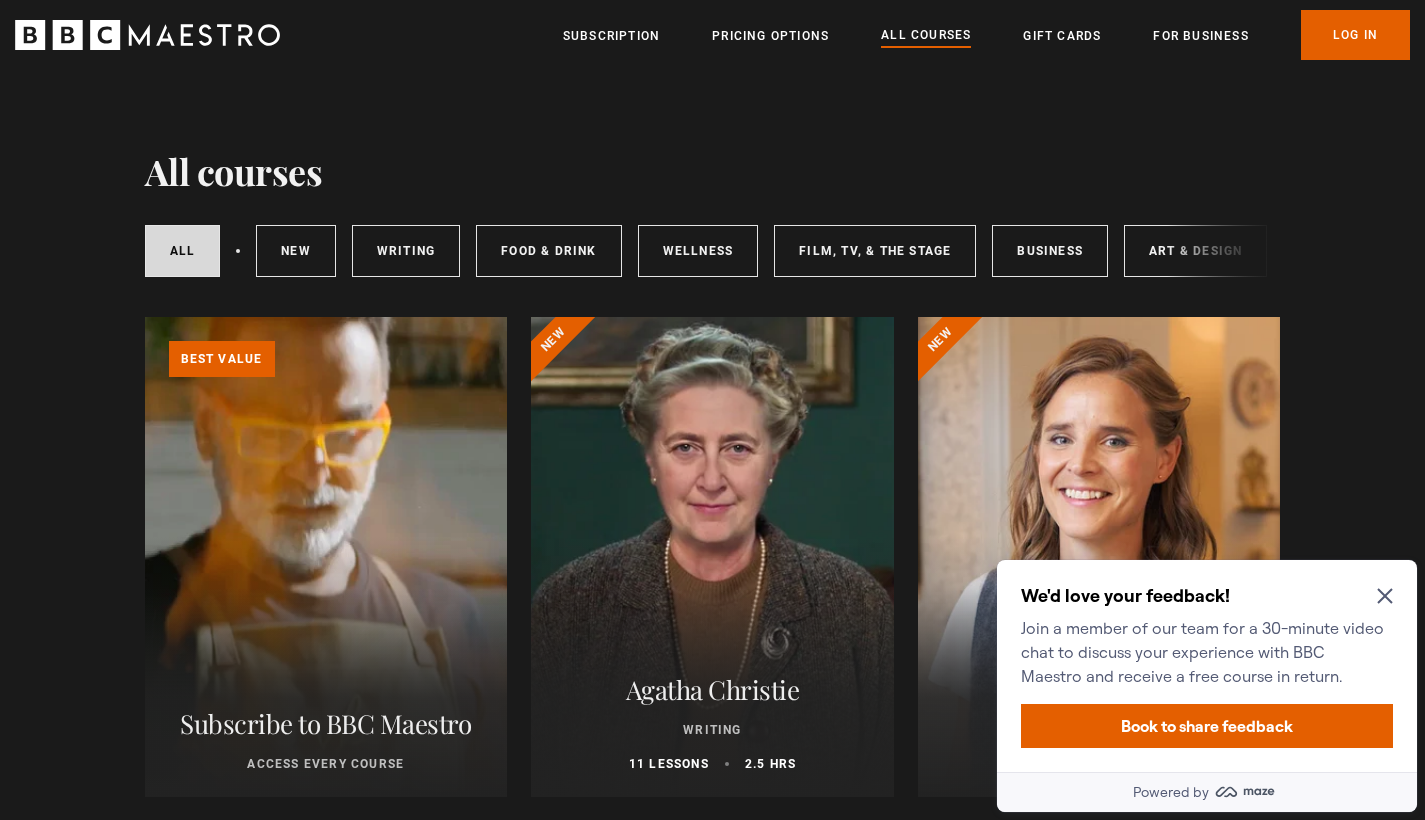 click 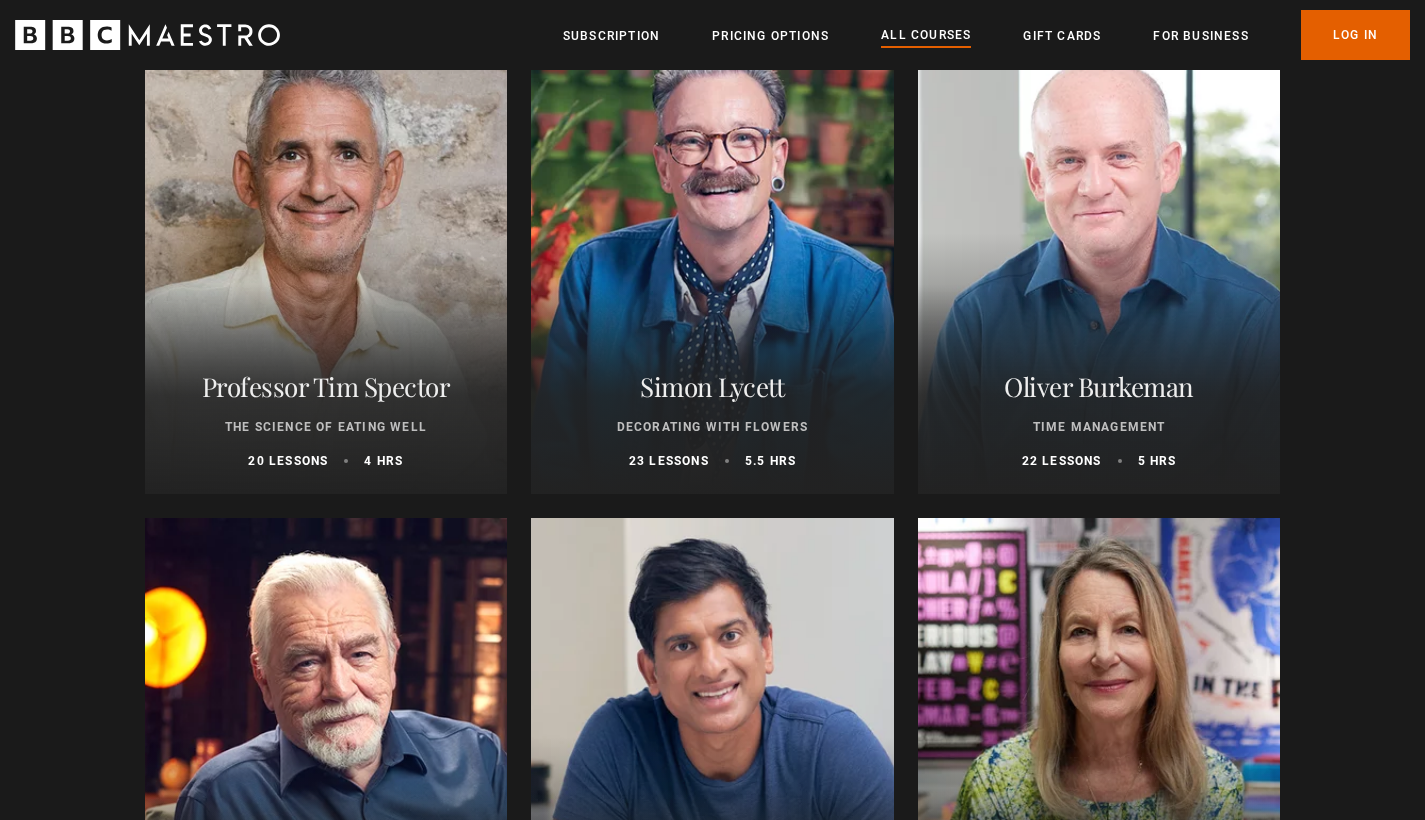 scroll, scrollTop: 2848, scrollLeft: 0, axis: vertical 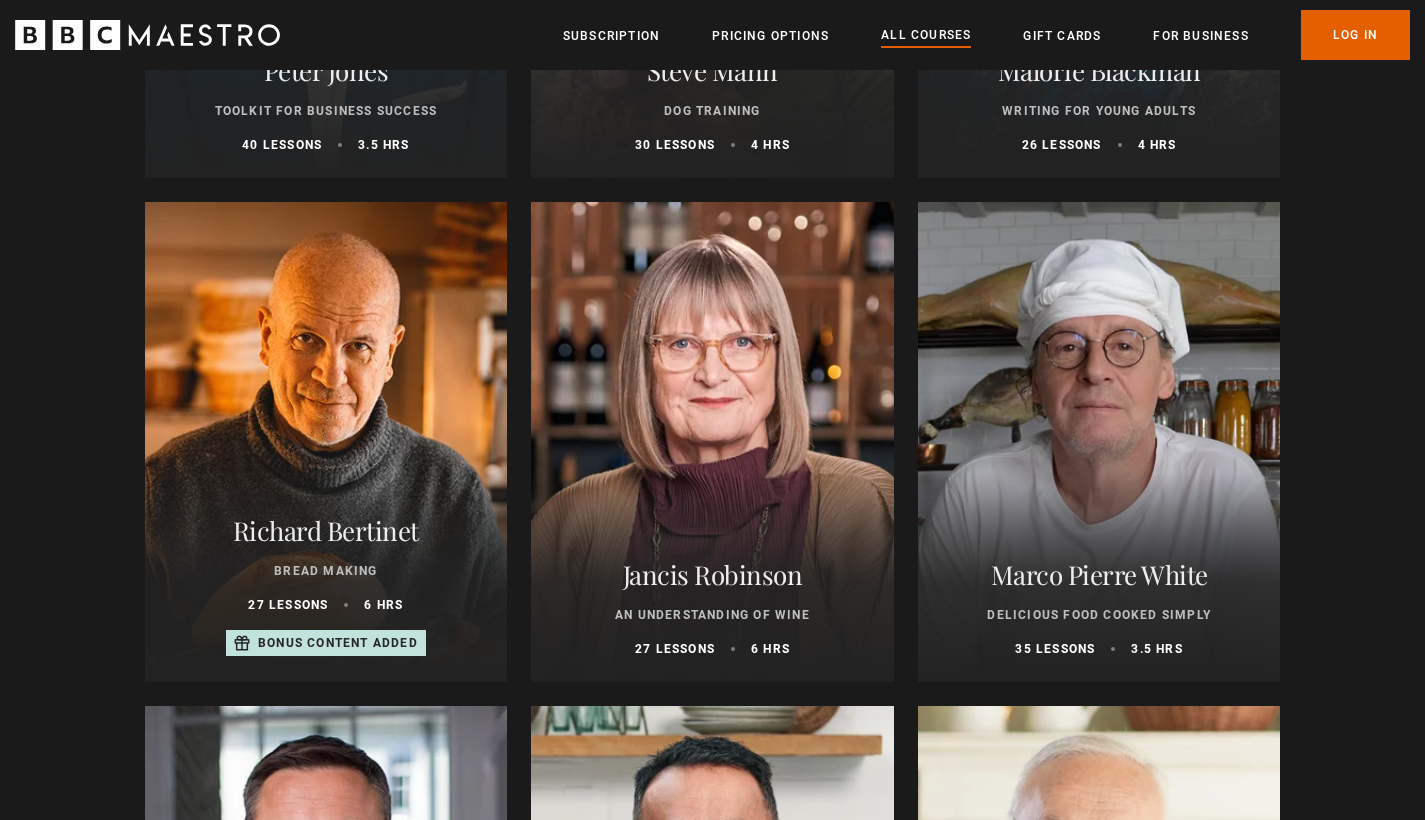 click at bounding box center (1099, 442) 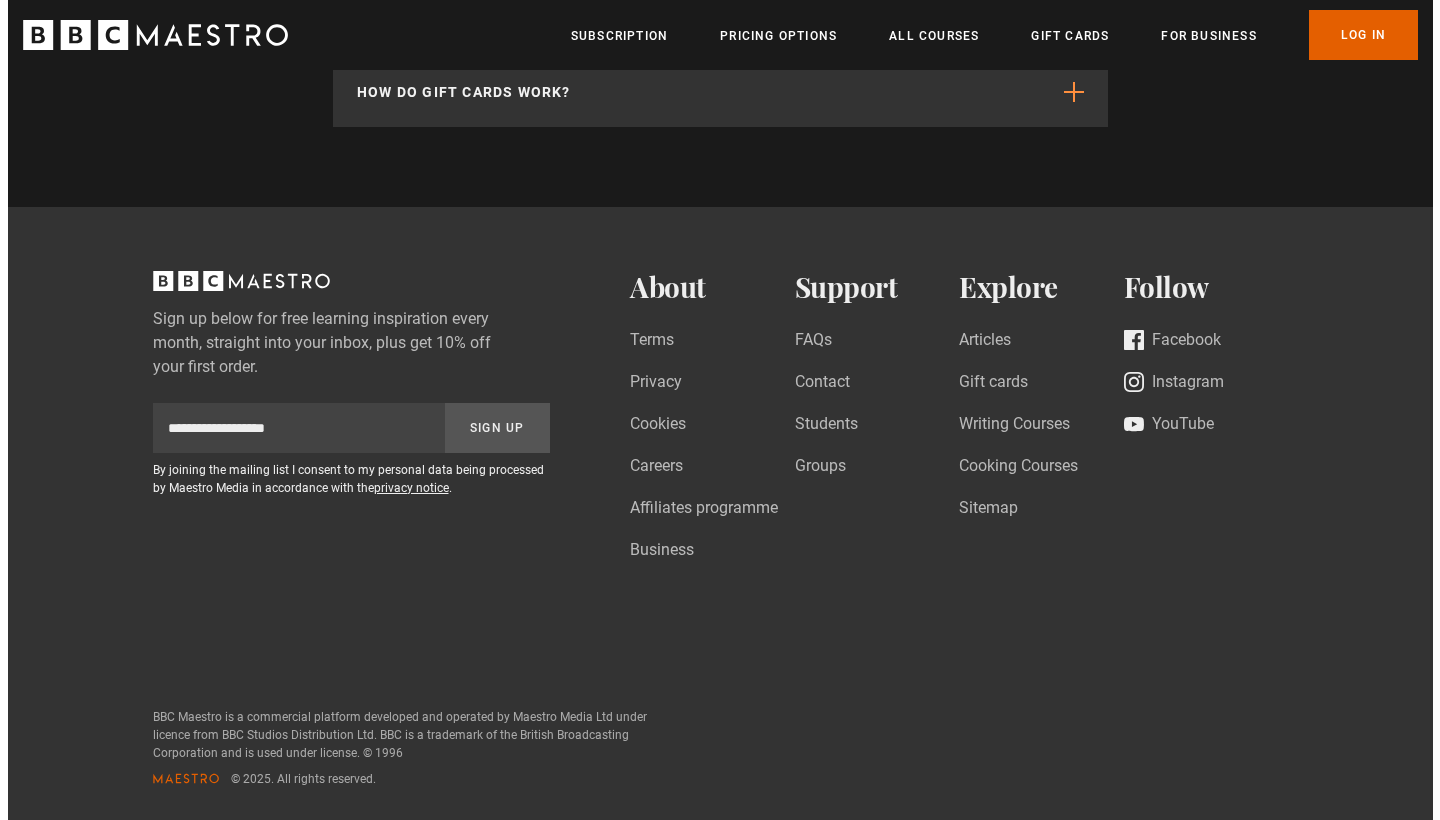 scroll, scrollTop: 0, scrollLeft: 0, axis: both 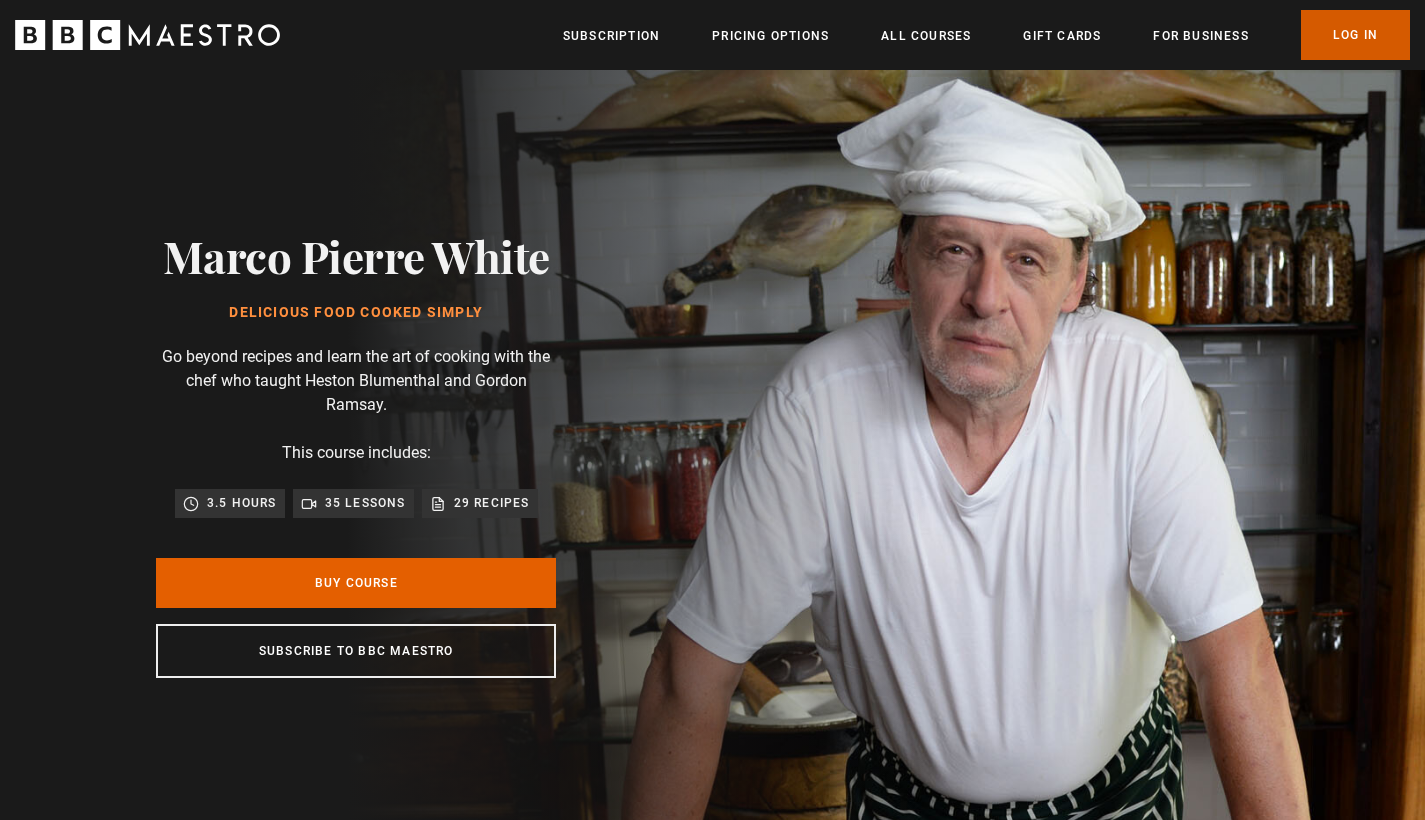 click on "Log In" at bounding box center [1355, 35] 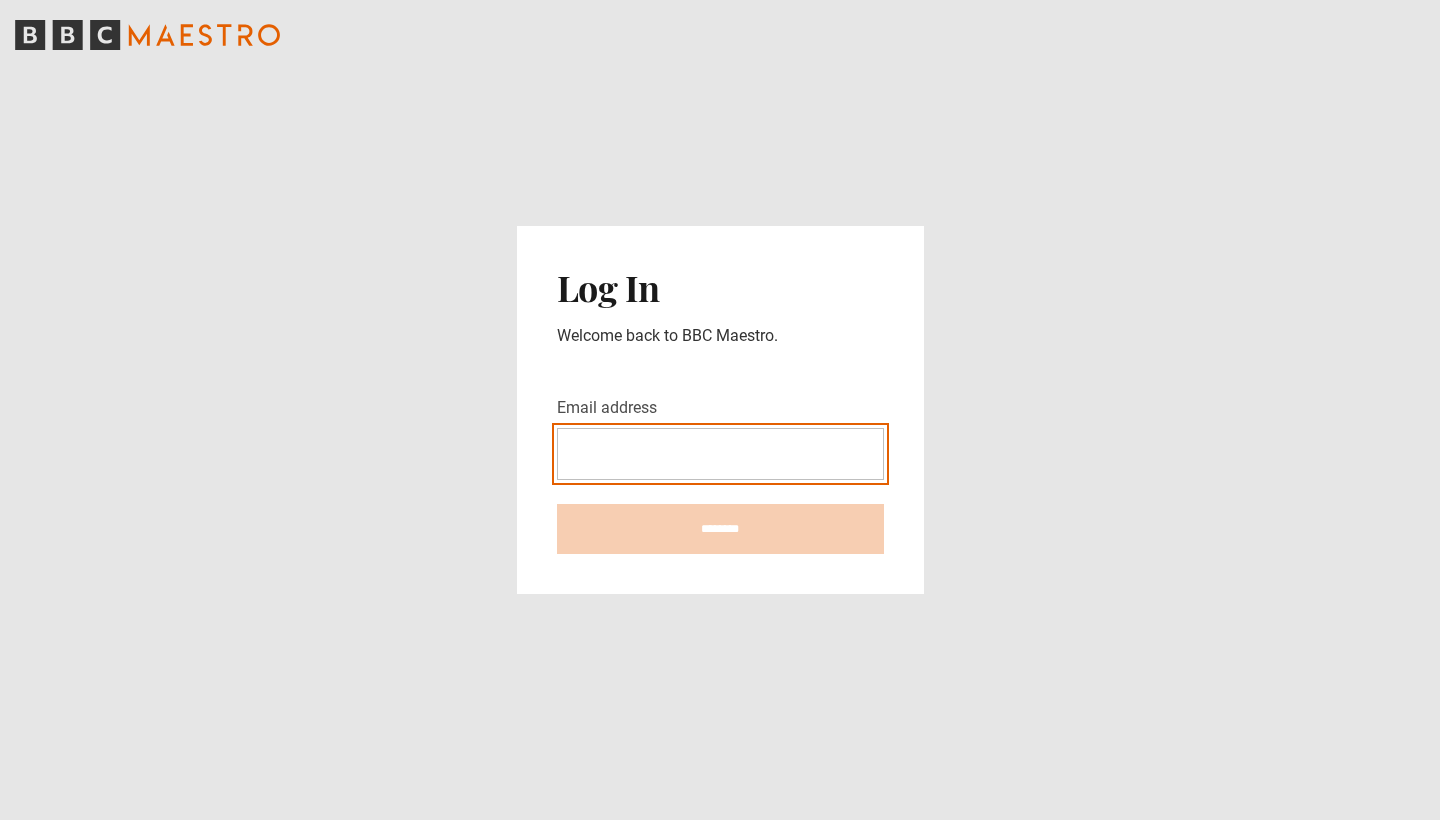 type on "**********" 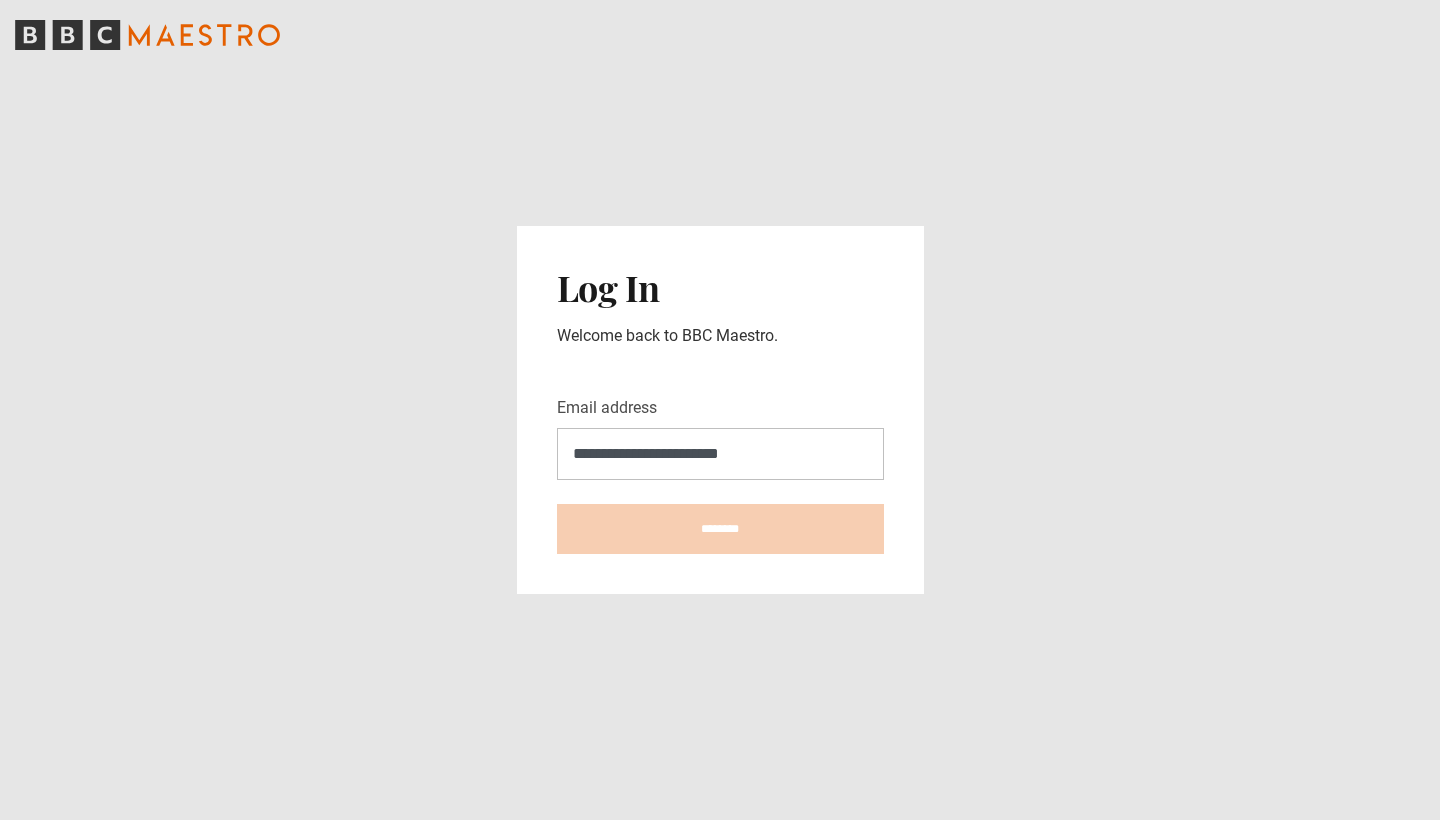 click on "********" at bounding box center (720, 529) 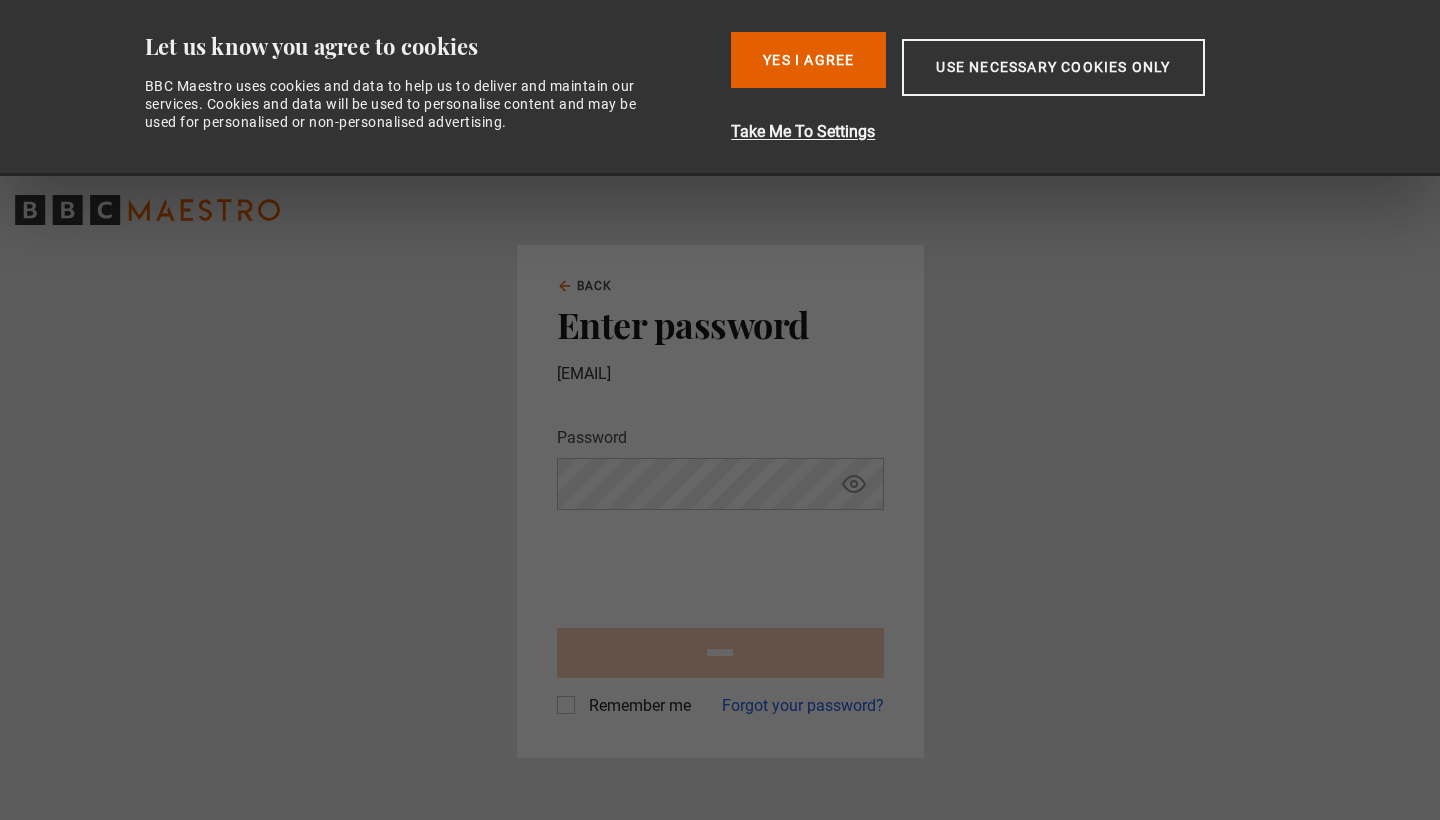 scroll, scrollTop: 0, scrollLeft: 0, axis: both 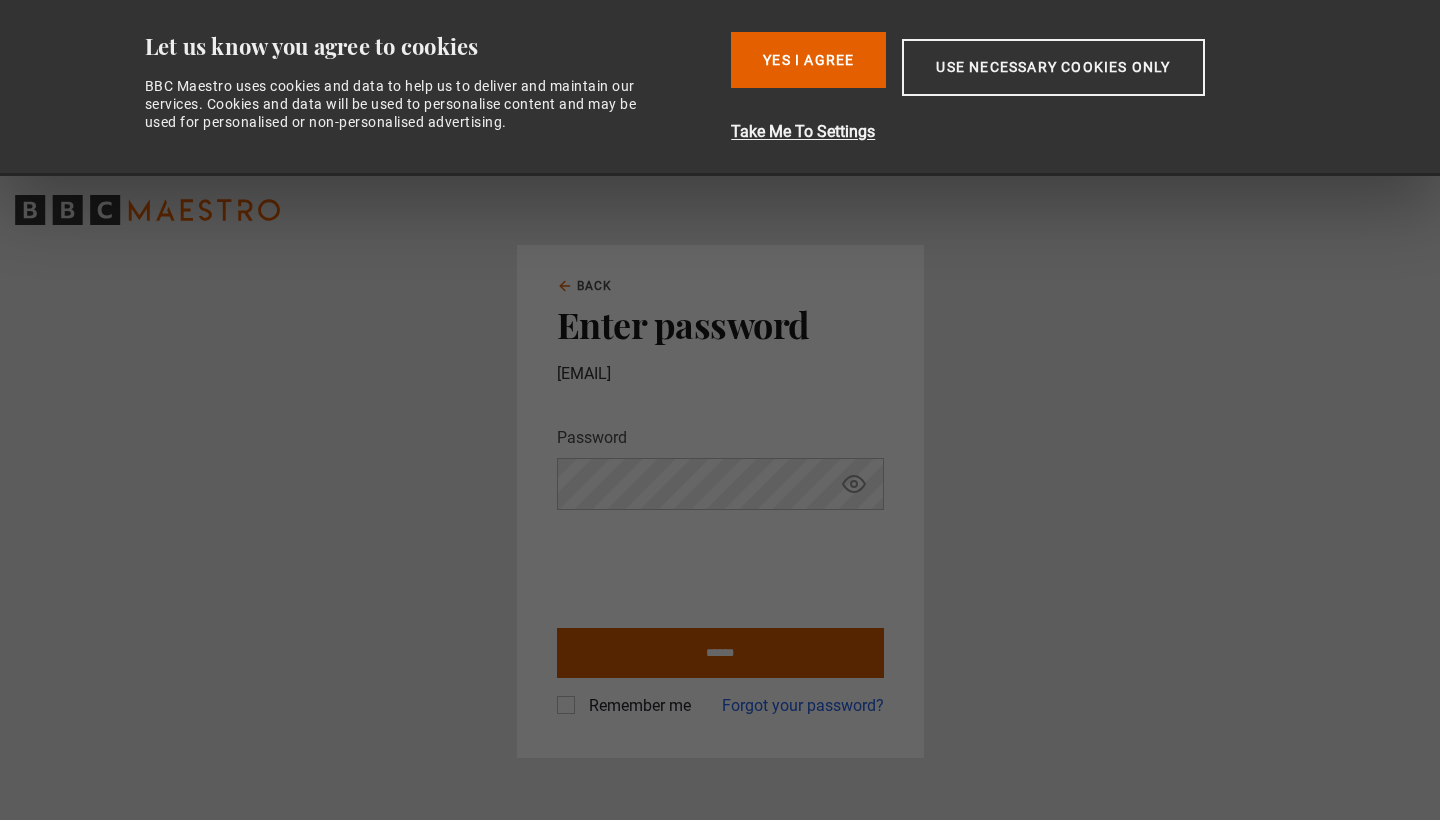 click on "******" at bounding box center [720, 653] 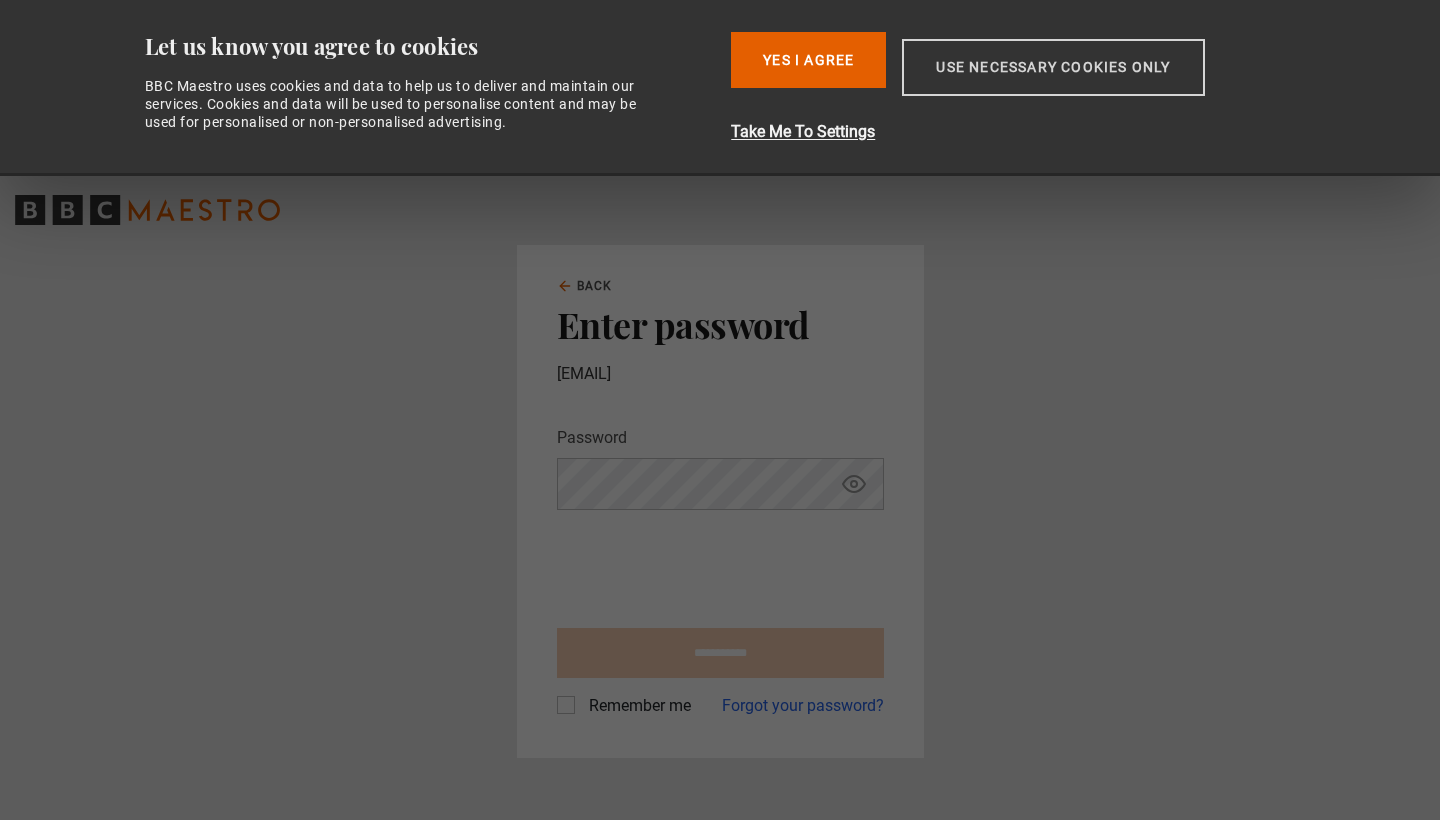 click on "Use necessary cookies only" at bounding box center (1053, 67) 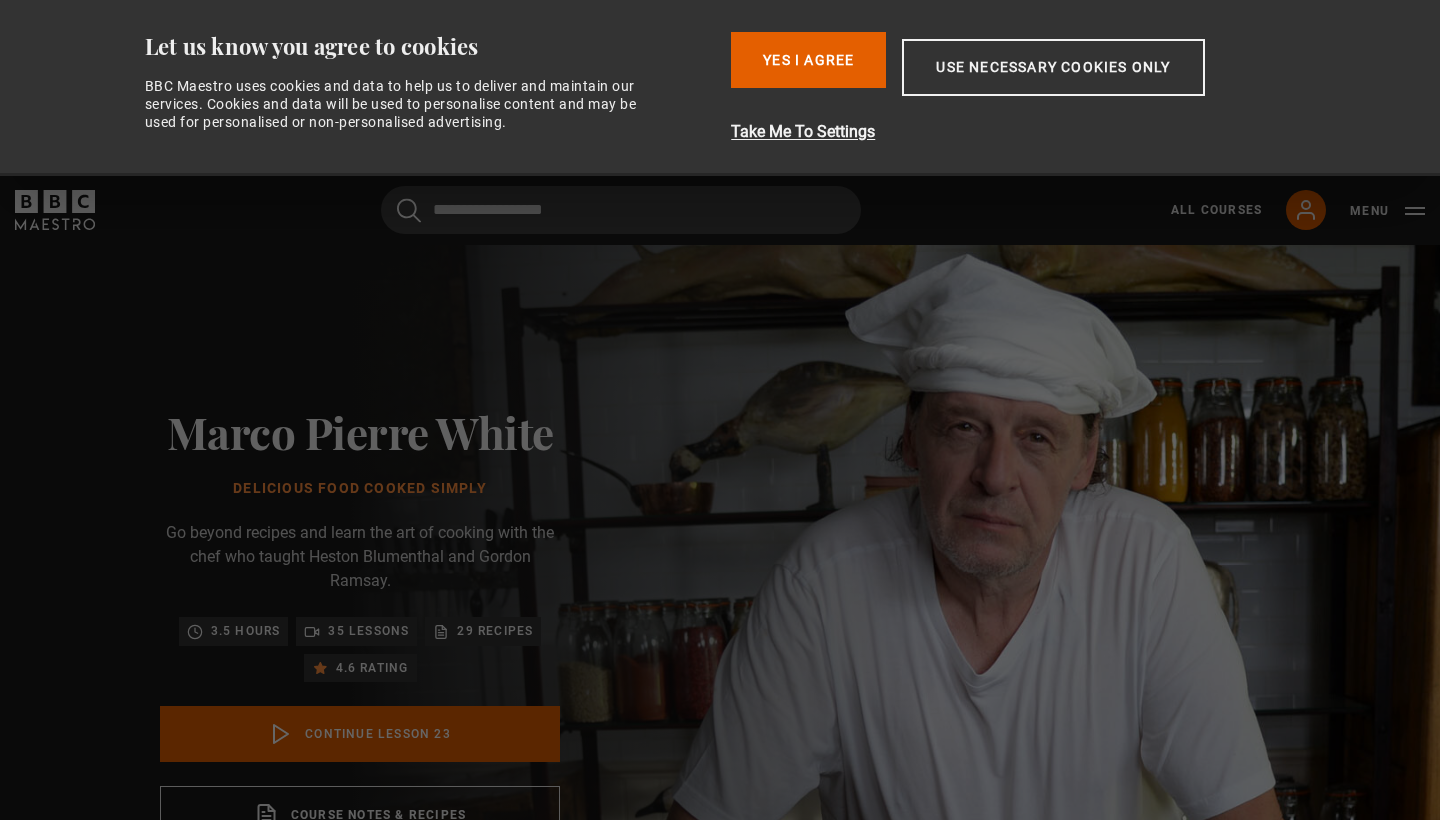 scroll, scrollTop: 0, scrollLeft: 0, axis: both 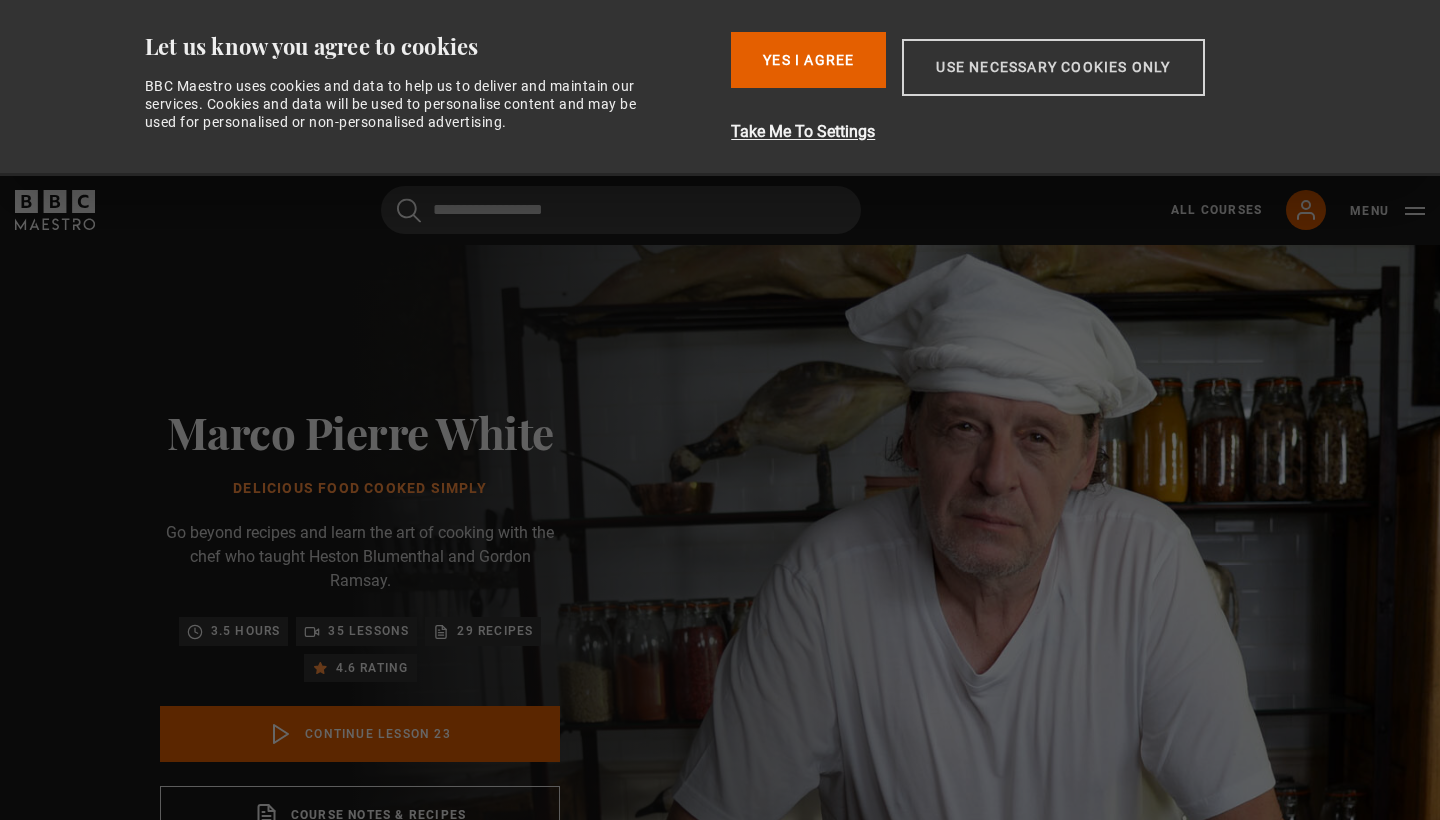 click on "Use necessary cookies only" at bounding box center [1053, 67] 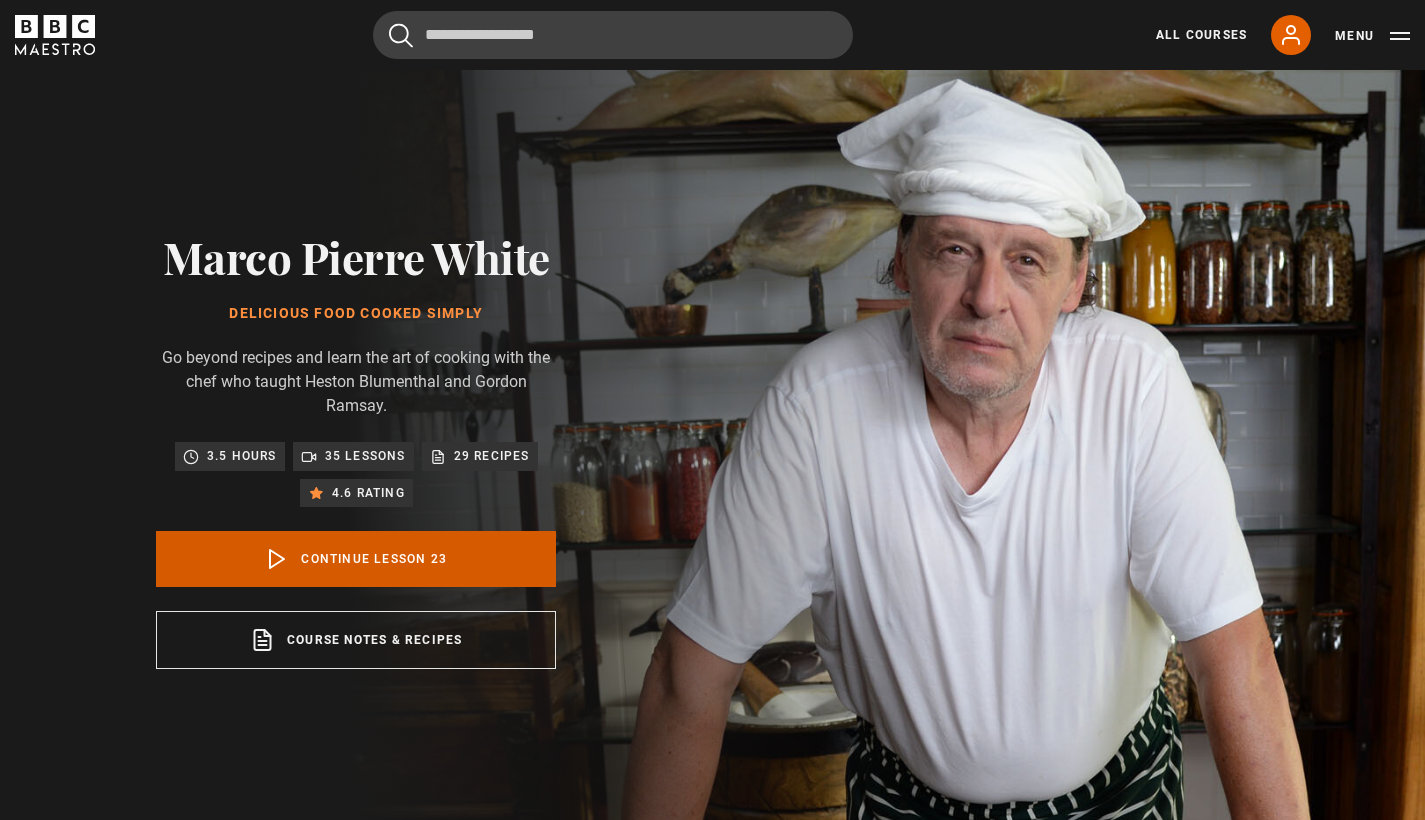 click on "Continue lesson 23" at bounding box center [356, 559] 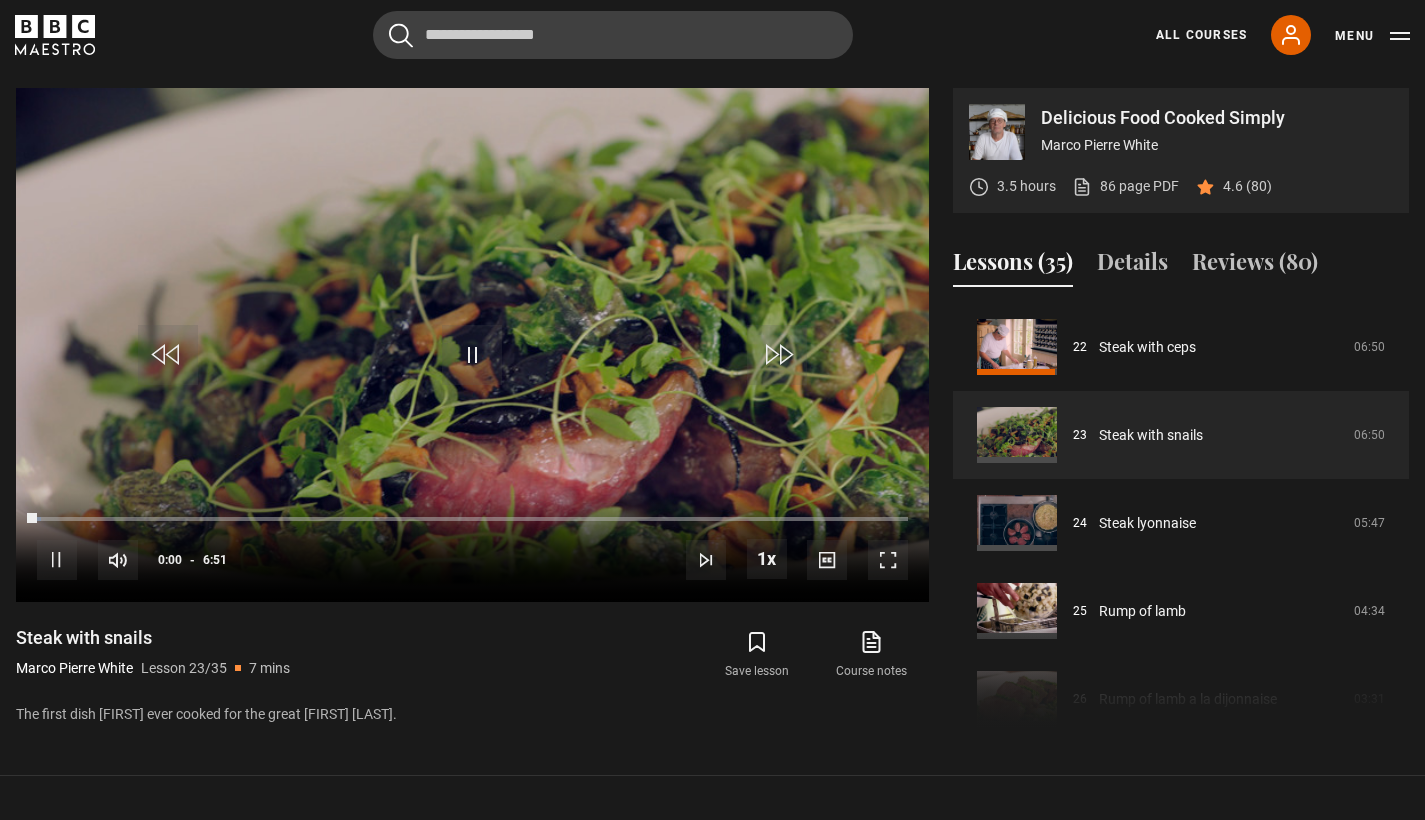 scroll, scrollTop: 830, scrollLeft: 0, axis: vertical 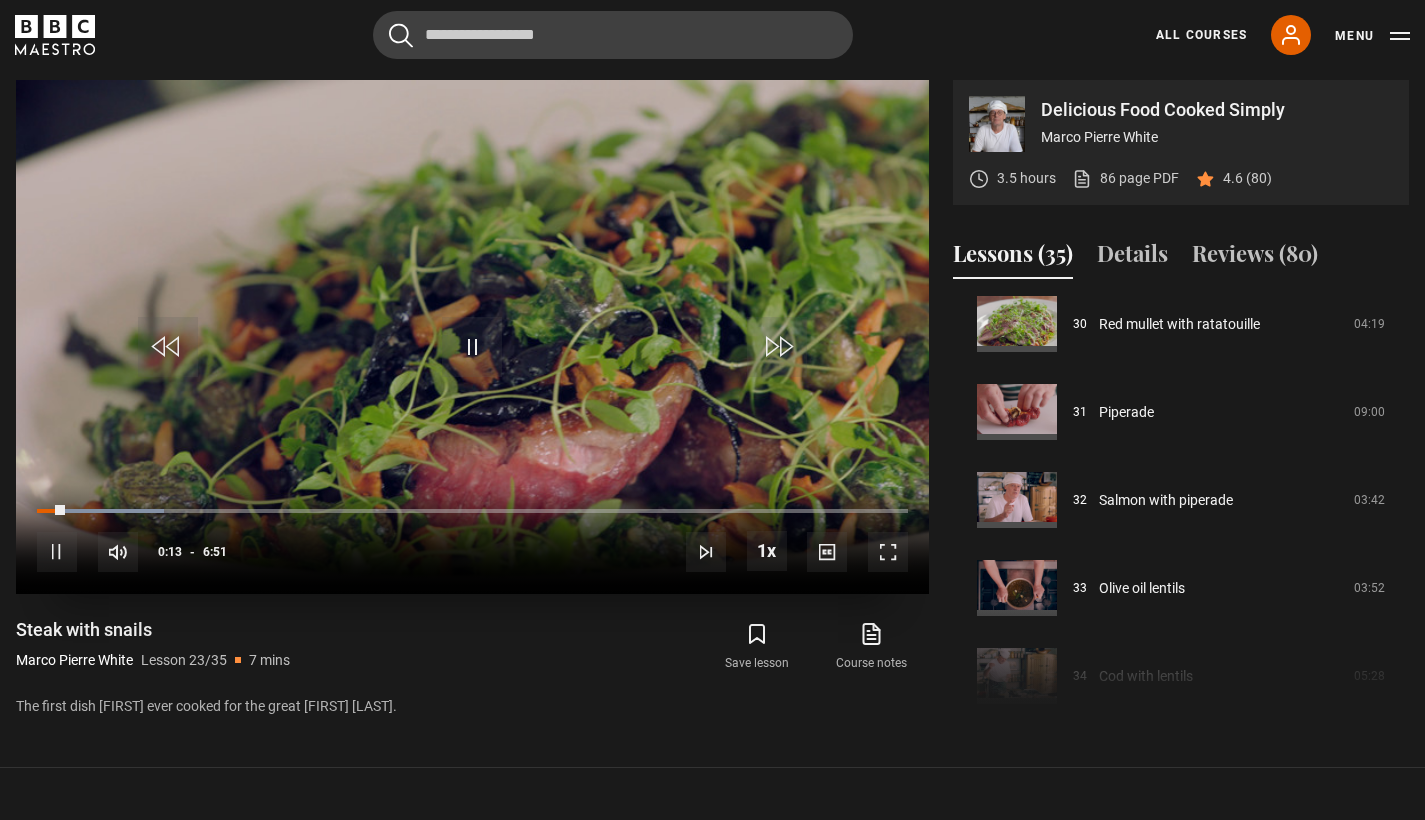 click at bounding box center (57, 552) 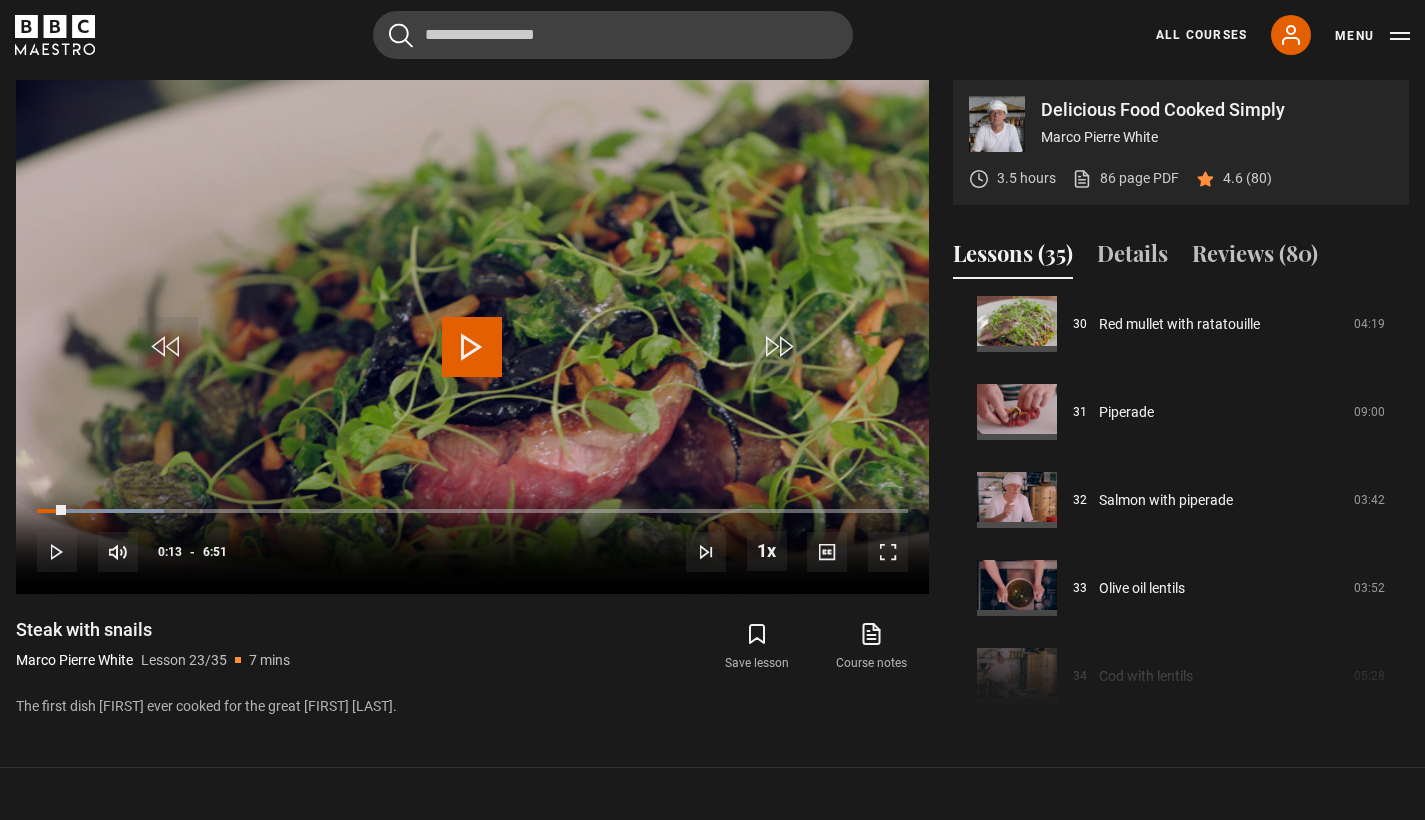 scroll, scrollTop: 792, scrollLeft: 0, axis: vertical 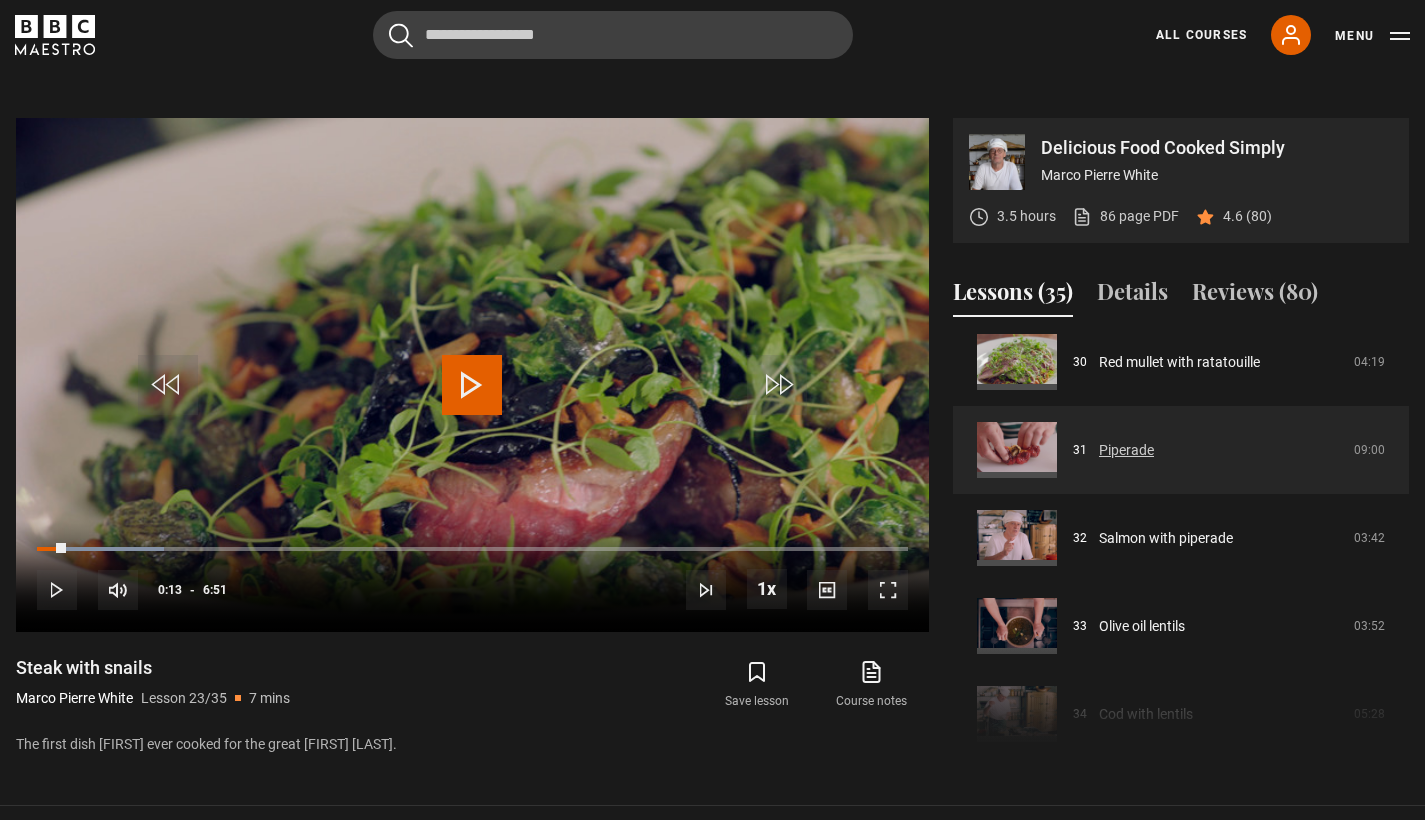 click on "Piperade" at bounding box center [1126, 450] 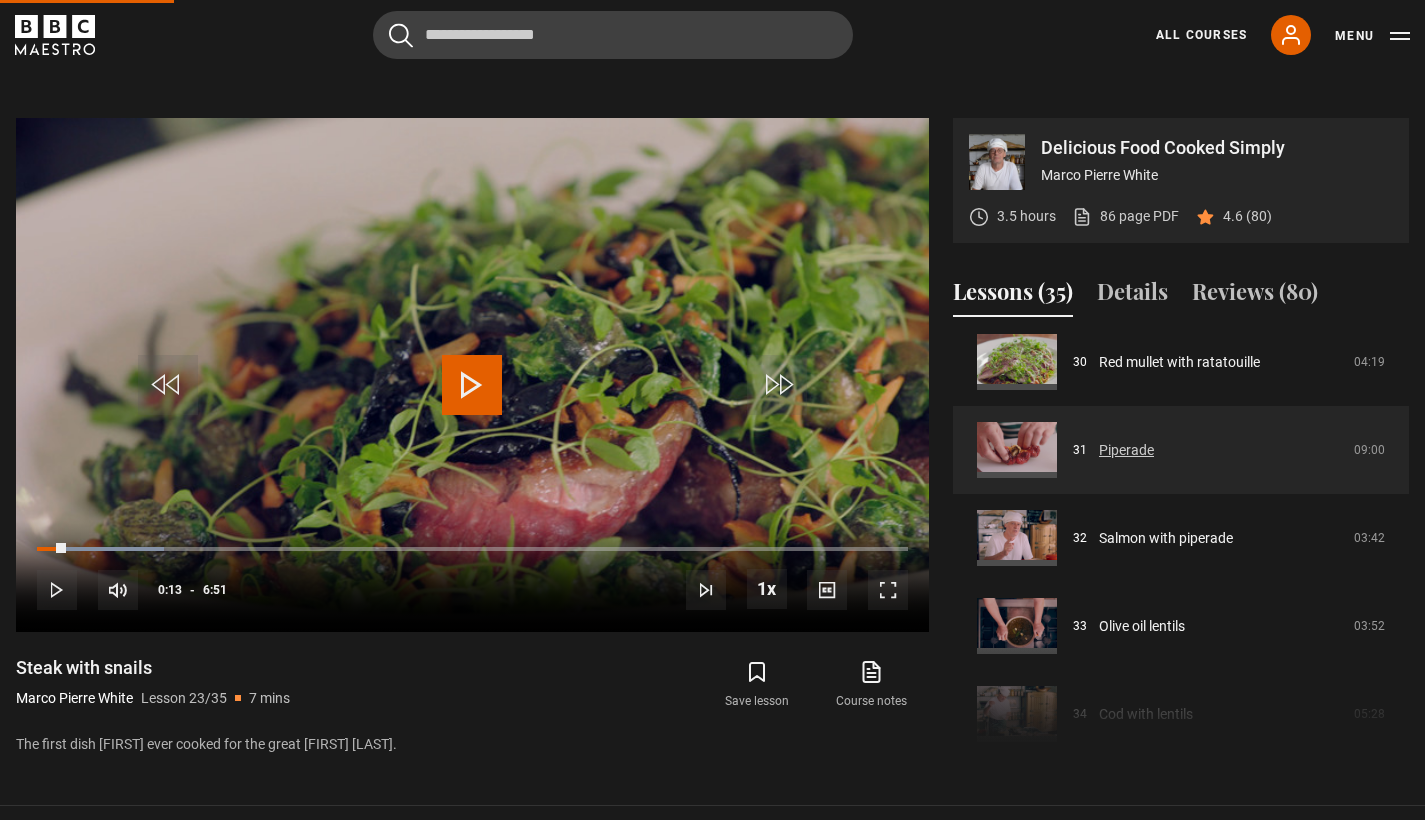 scroll, scrollTop: 830, scrollLeft: 0, axis: vertical 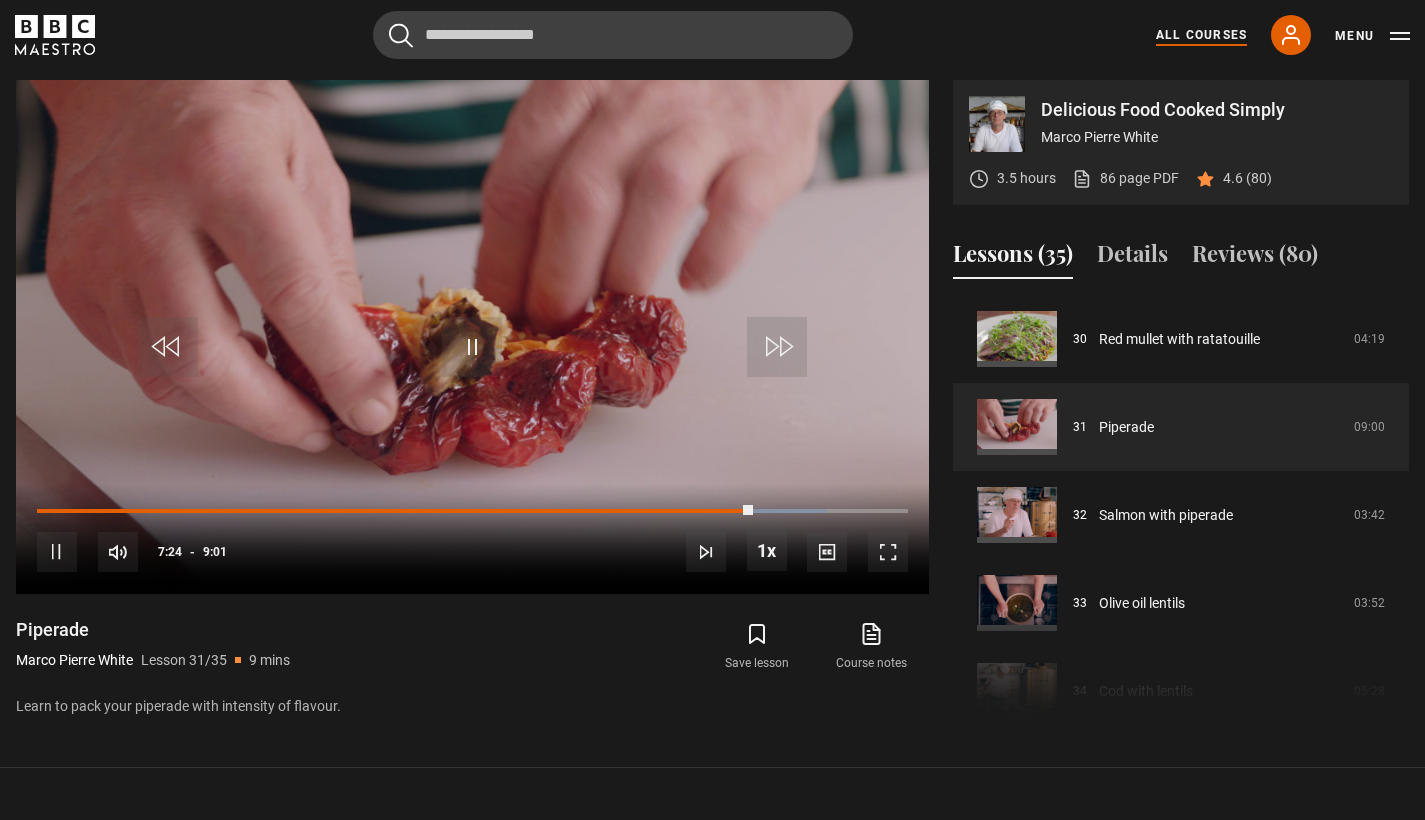 click on "All Courses" at bounding box center (1201, 35) 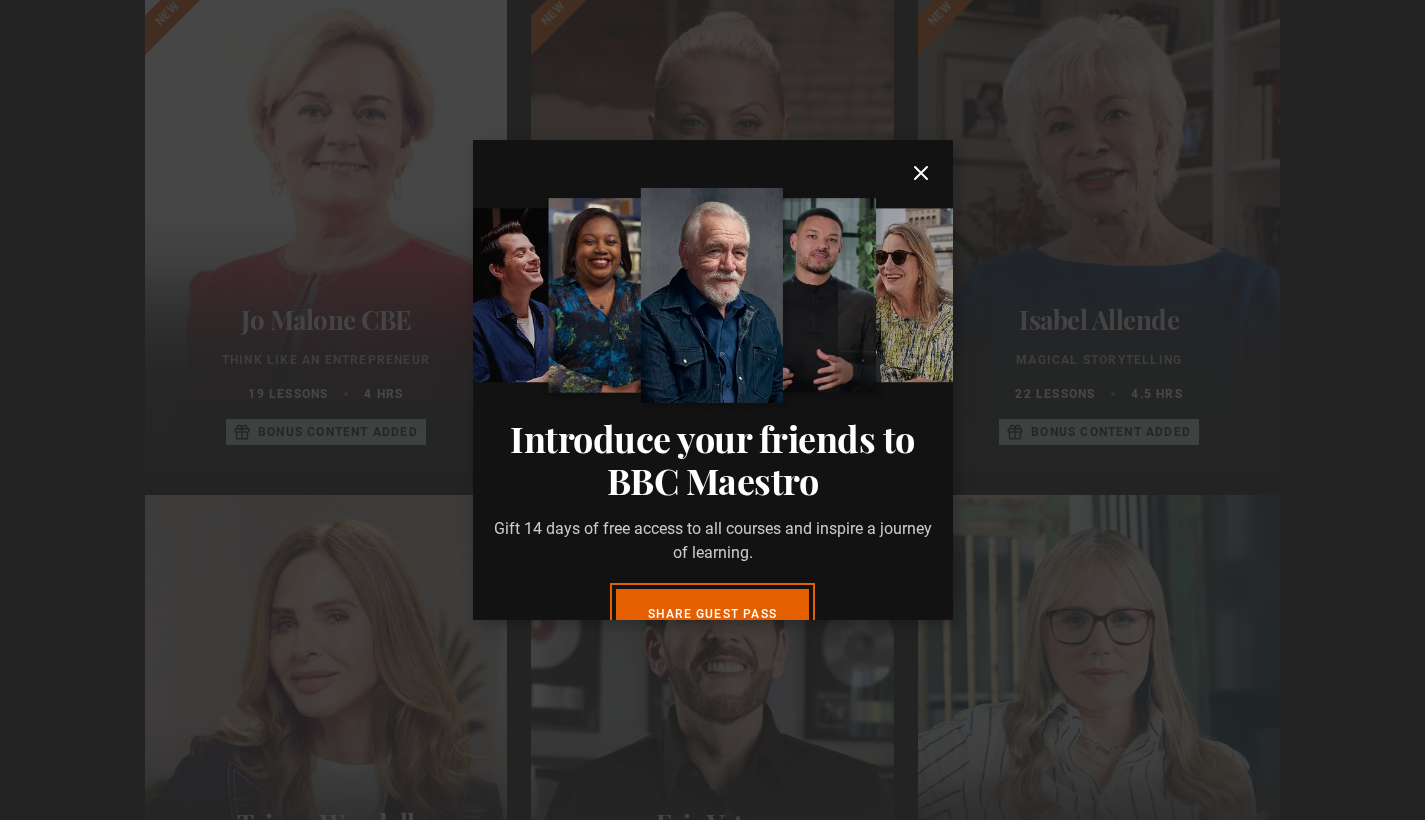 scroll, scrollTop: 0, scrollLeft: 0, axis: both 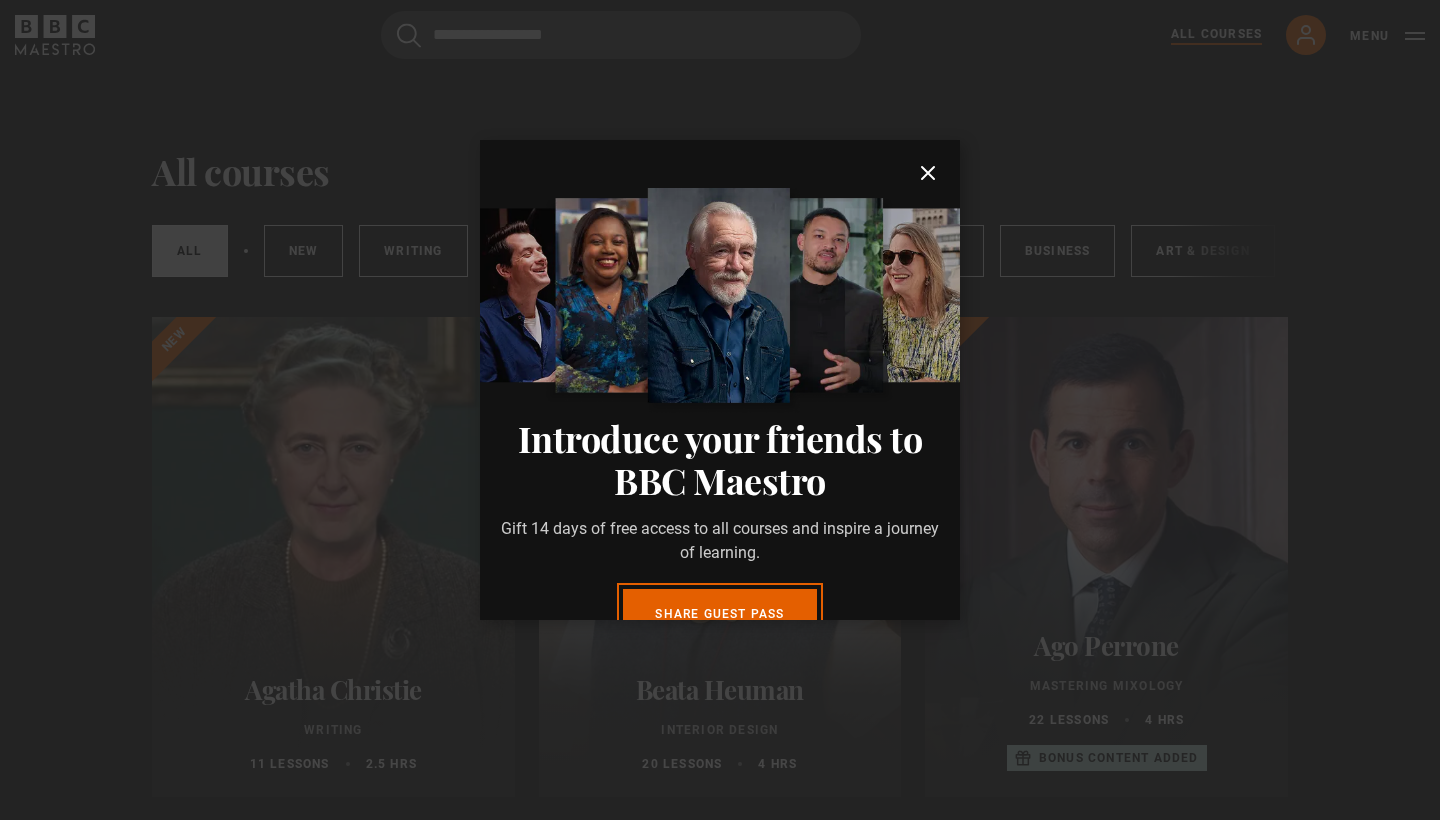 click 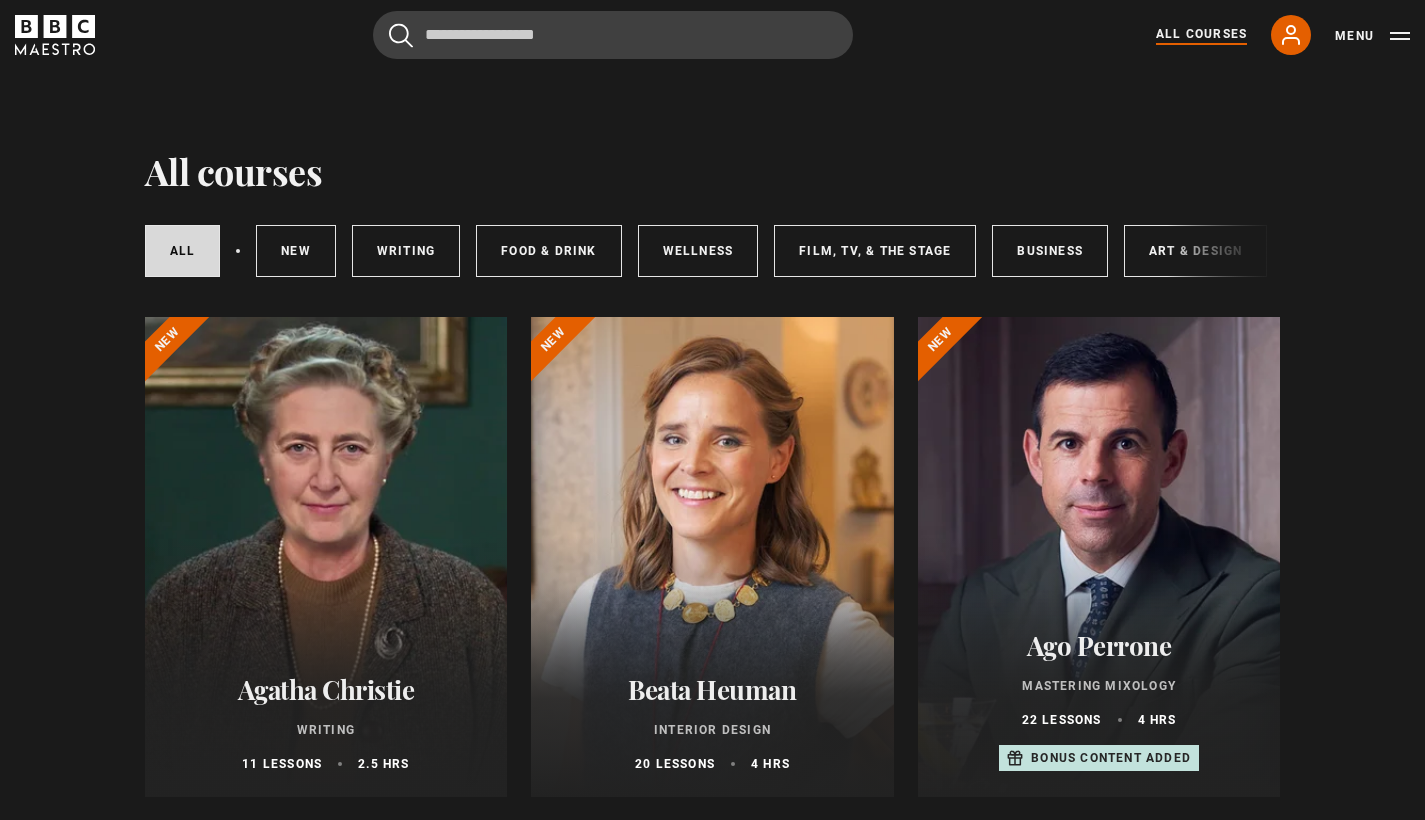 click on "All courses
New courses
Writing
Food & Drink
Wellness
Film, TV, & The Stage
Business
Art & Design
Music
Home & Lifestyle" at bounding box center (713, 251) 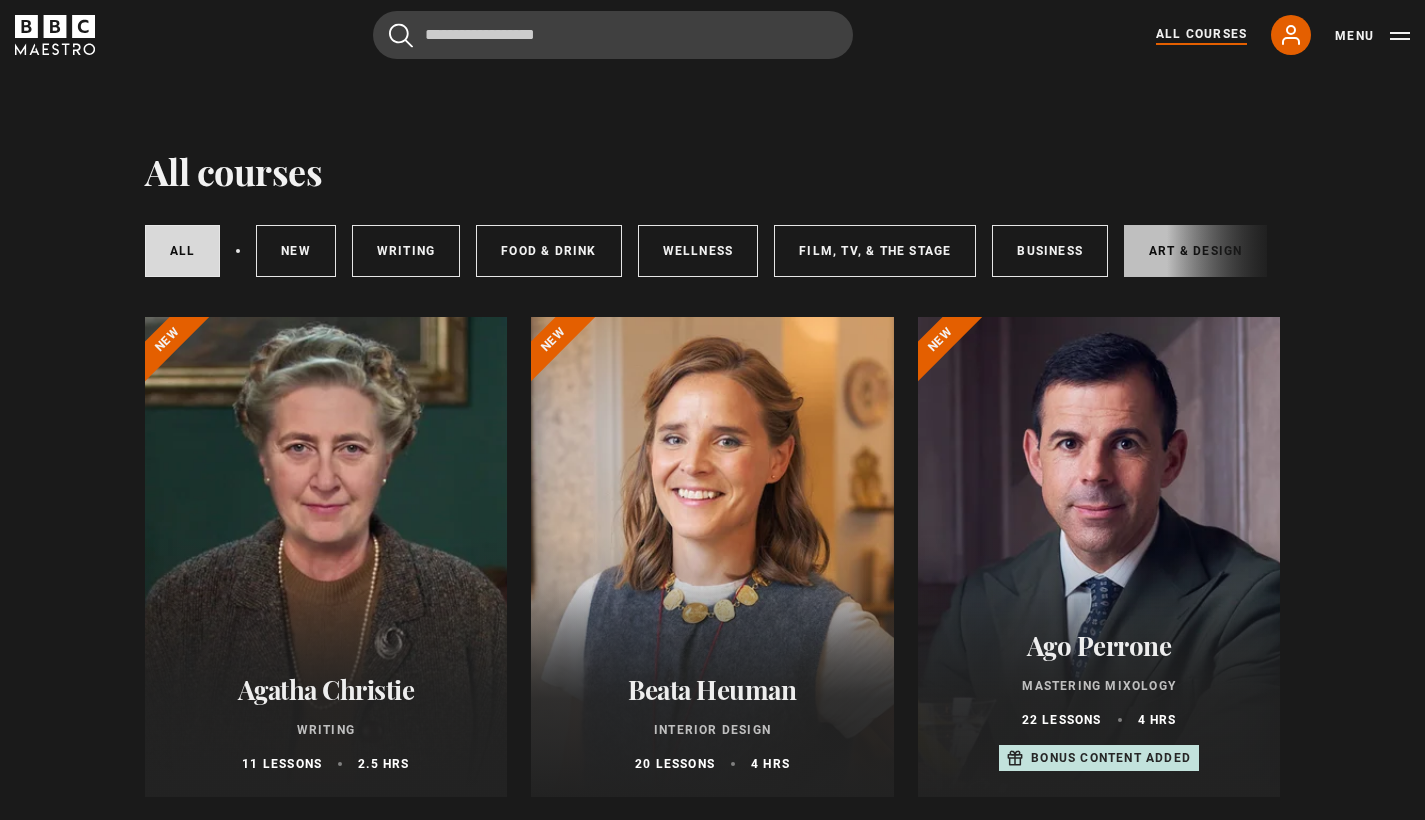 click on "Art & Design" at bounding box center [1195, 251] 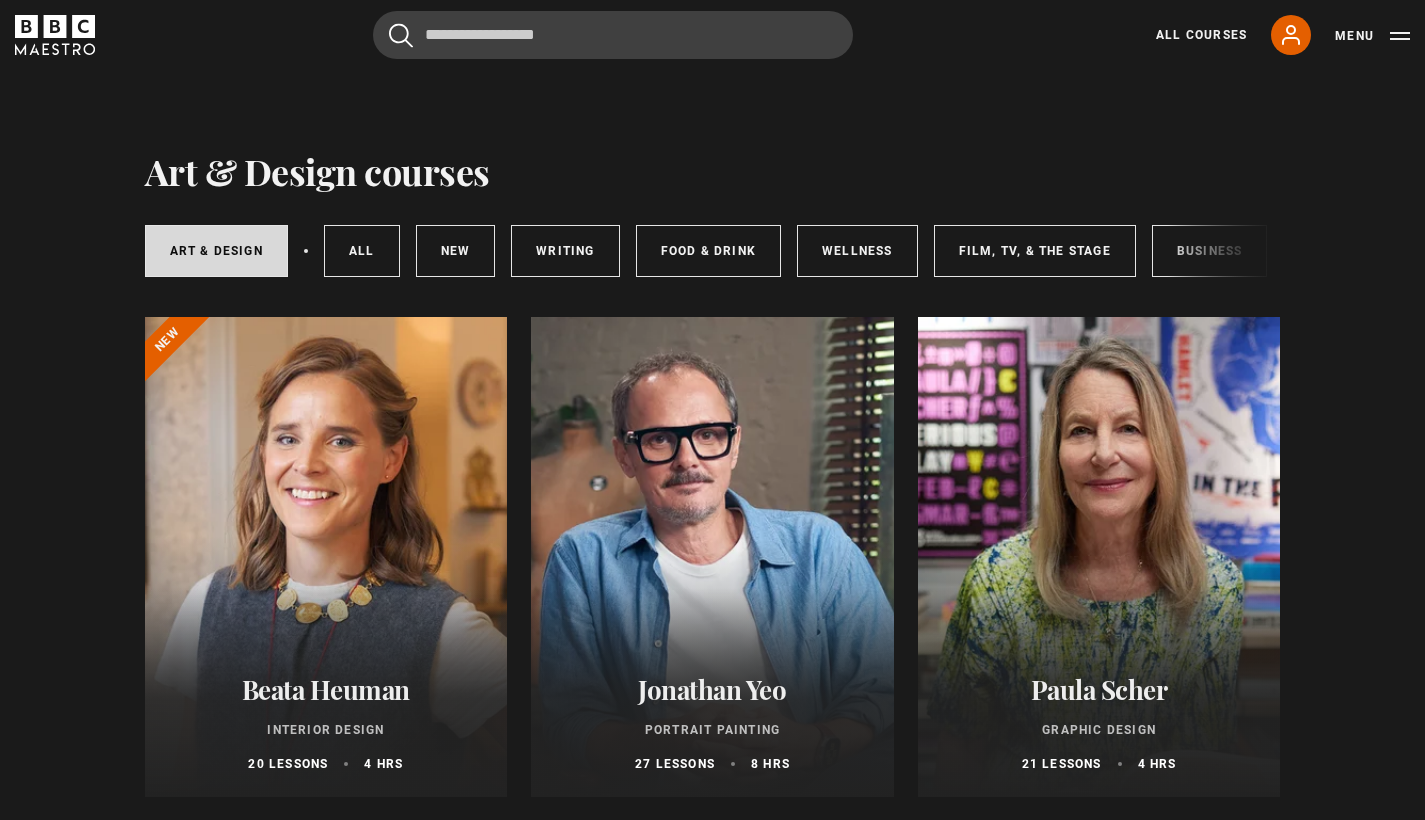 scroll, scrollTop: 0, scrollLeft: 0, axis: both 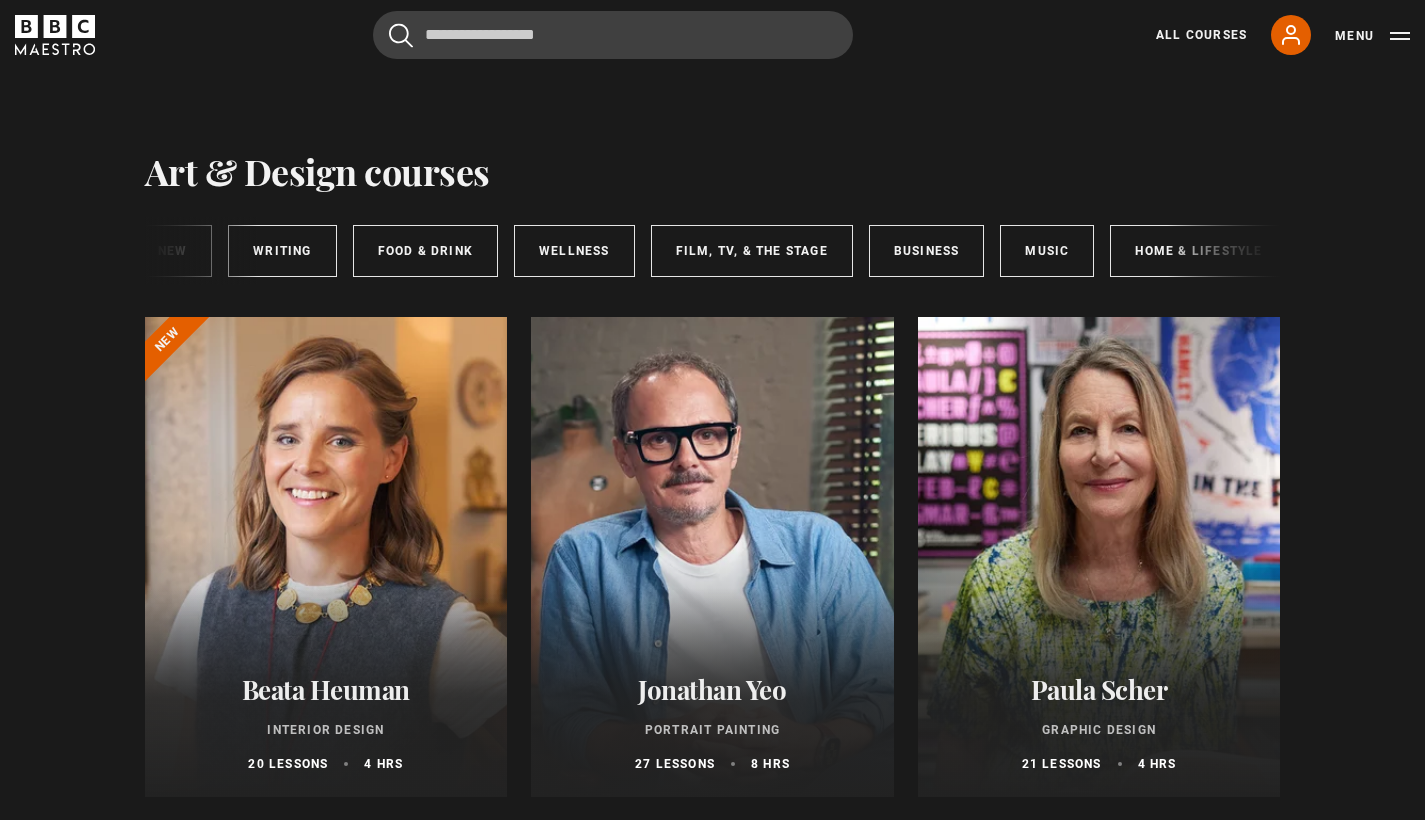 drag, startPoint x: 1202, startPoint y: 292, endPoint x: 1286, endPoint y: 284, distance: 84.38009 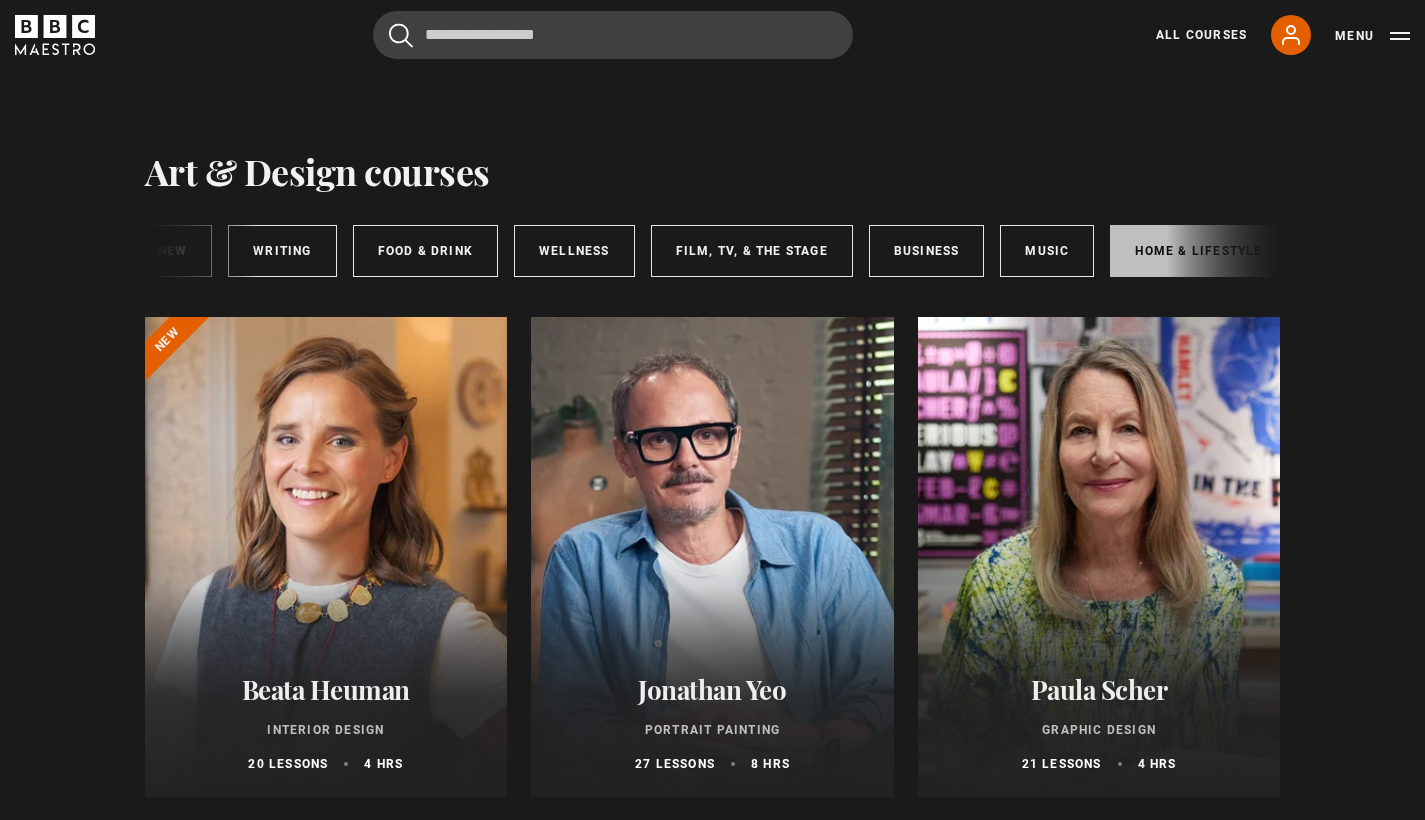 click on "Home & Lifestyle" at bounding box center [1198, 251] 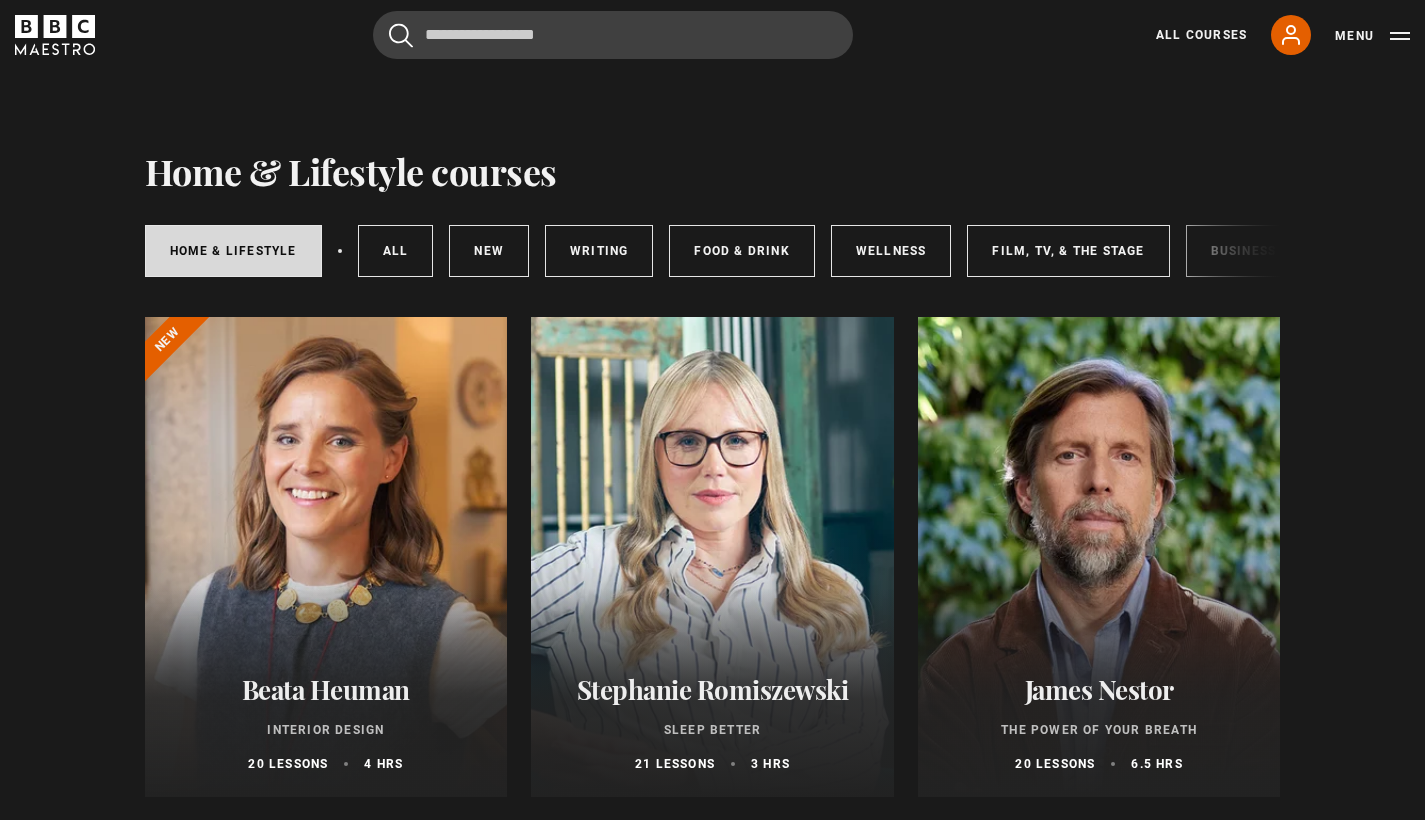 scroll, scrollTop: 0, scrollLeft: 0, axis: both 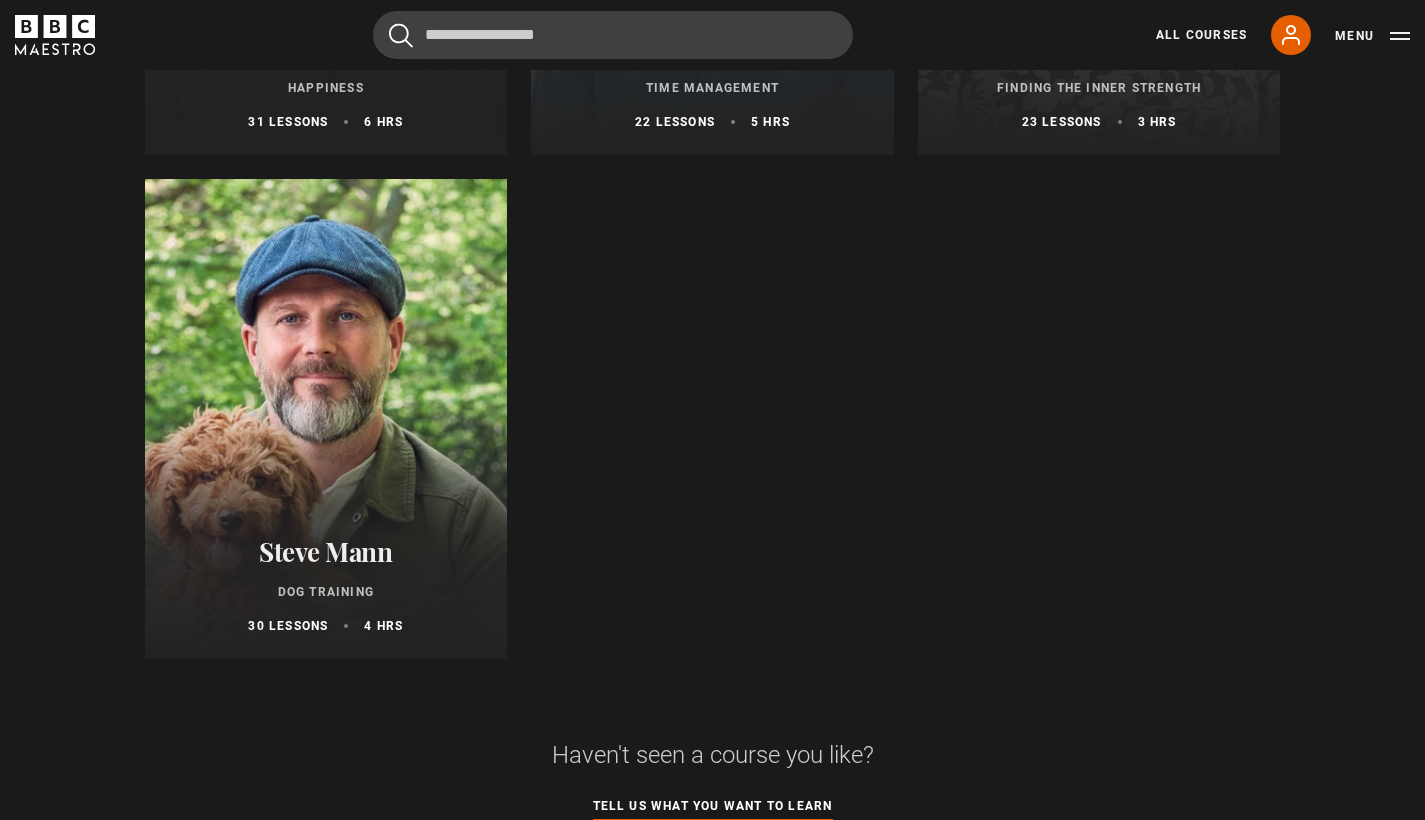 click on "Steve Mann
Dog Training
30 lessons
4 hrs" at bounding box center [326, 585] 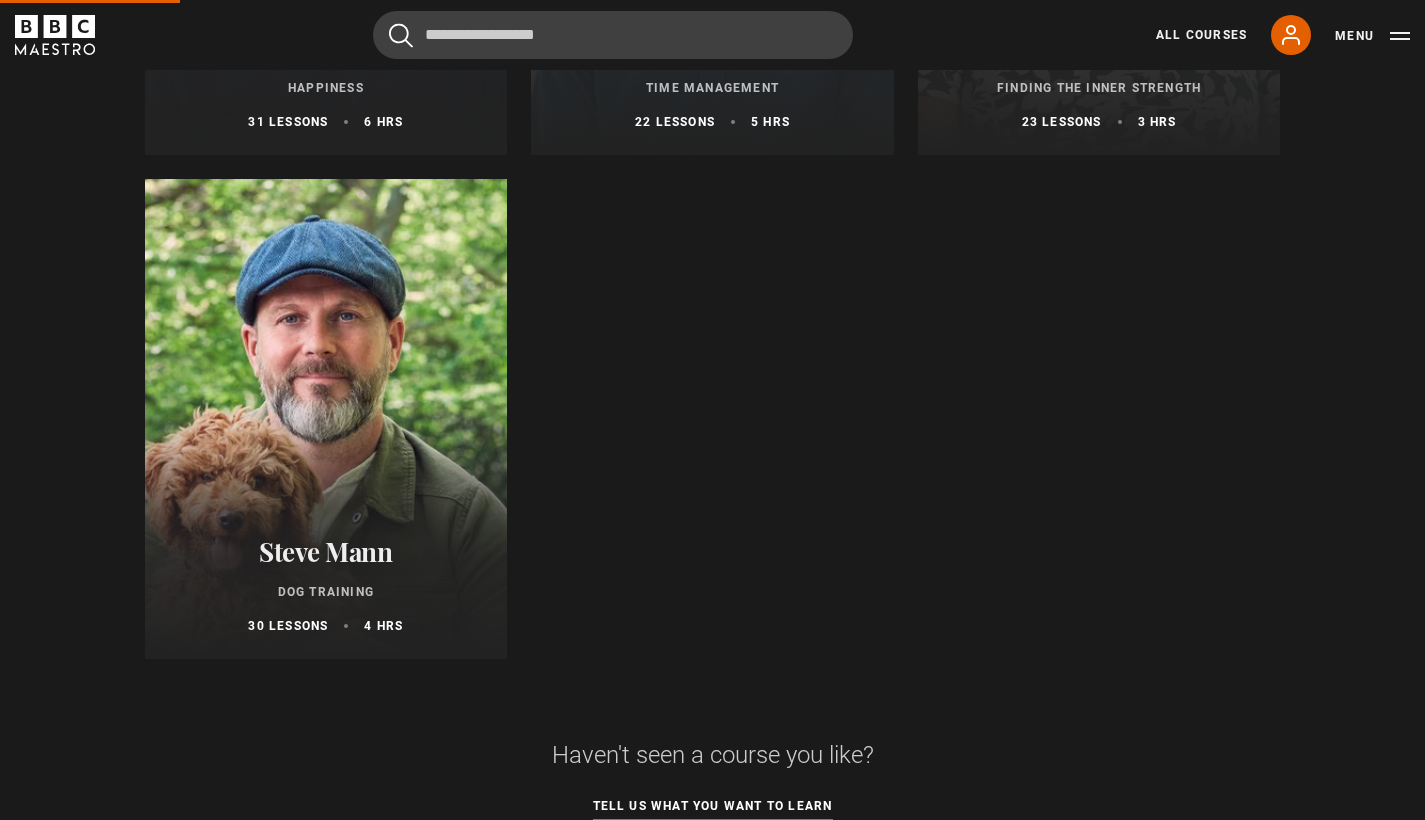 scroll, scrollTop: 0, scrollLeft: 0, axis: both 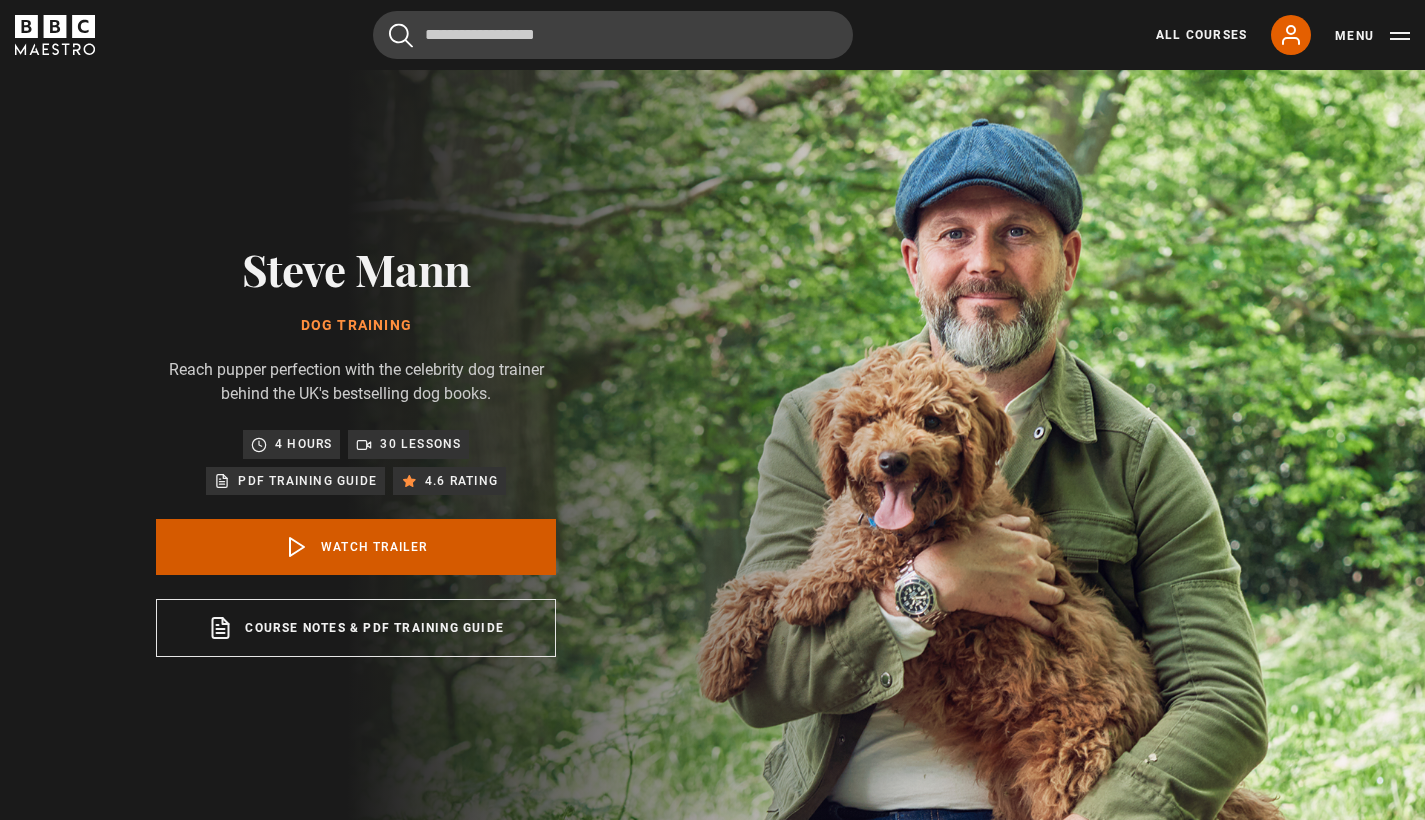 click on "Watch Trailer" at bounding box center [356, 547] 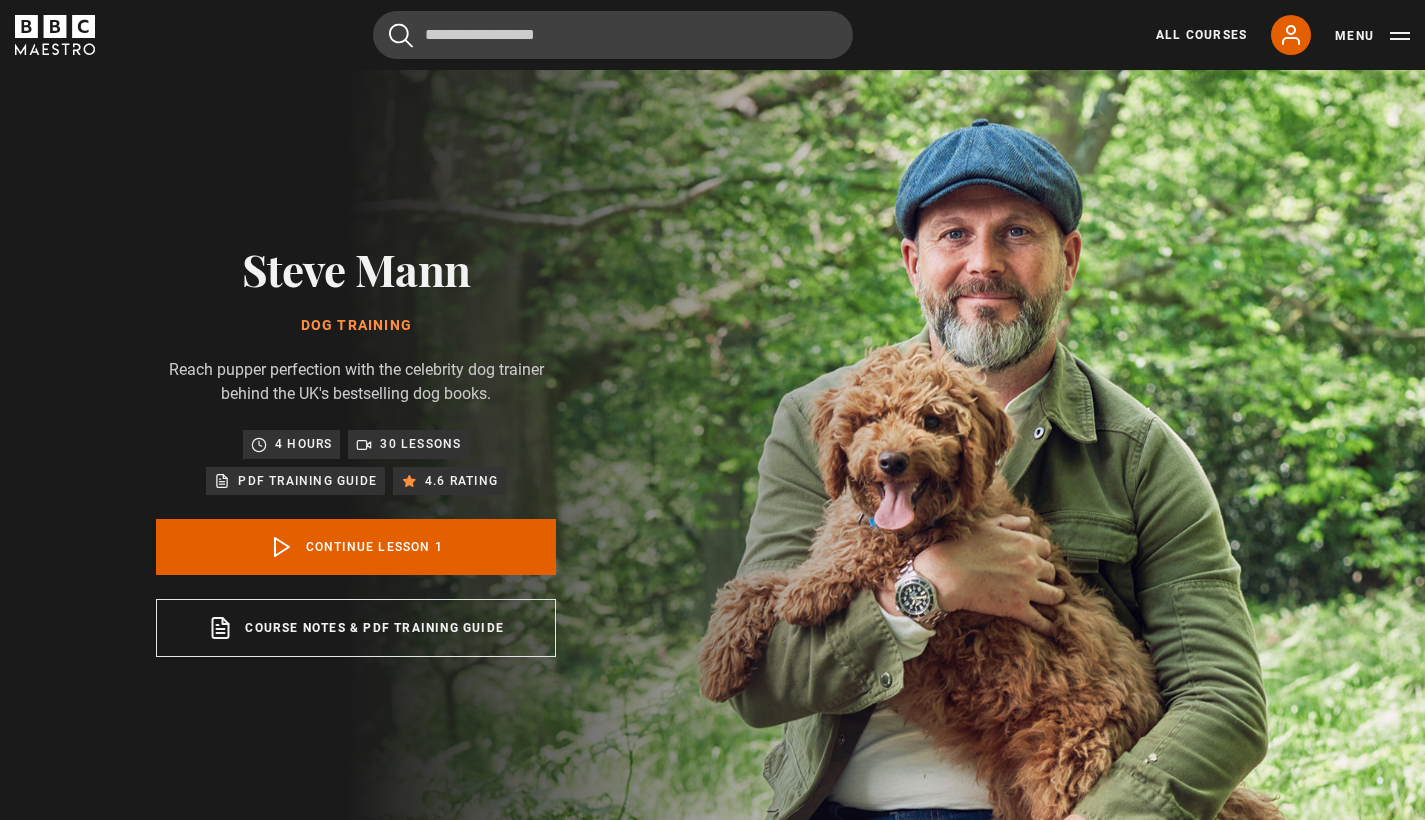 scroll, scrollTop: 830, scrollLeft: 0, axis: vertical 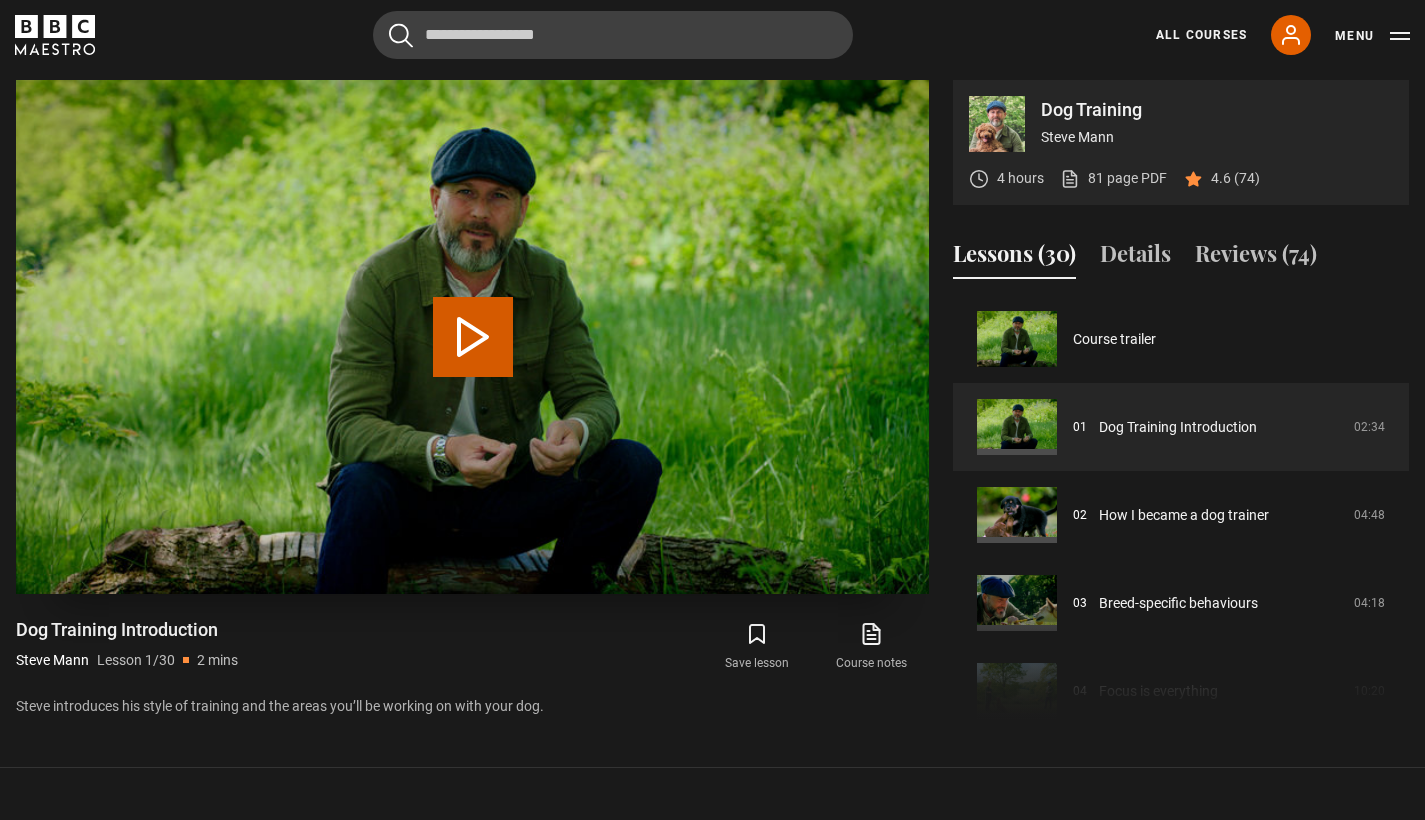 click on "Play Lesson Dog Training Introduction" at bounding box center (473, 337) 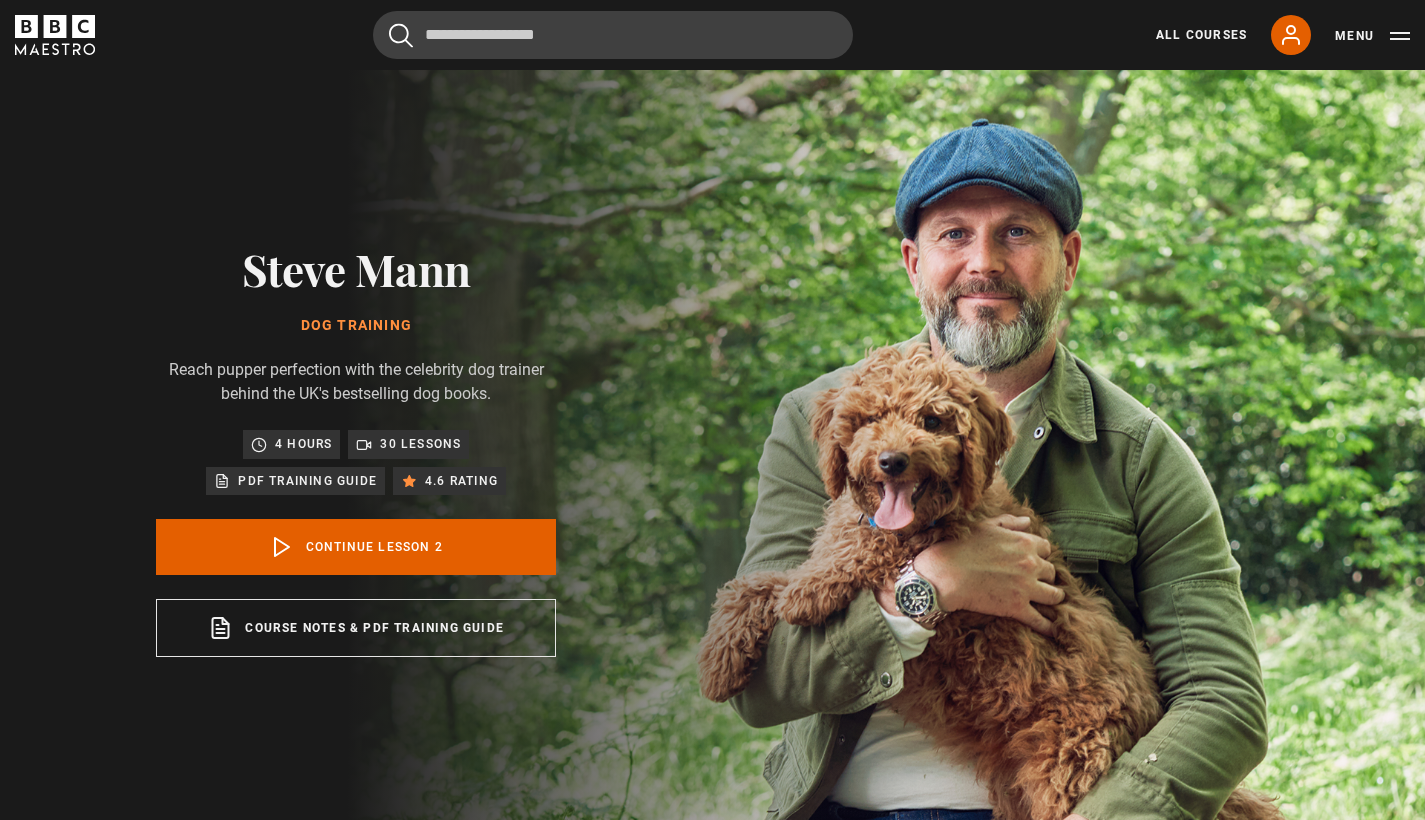 scroll, scrollTop: 830, scrollLeft: 0, axis: vertical 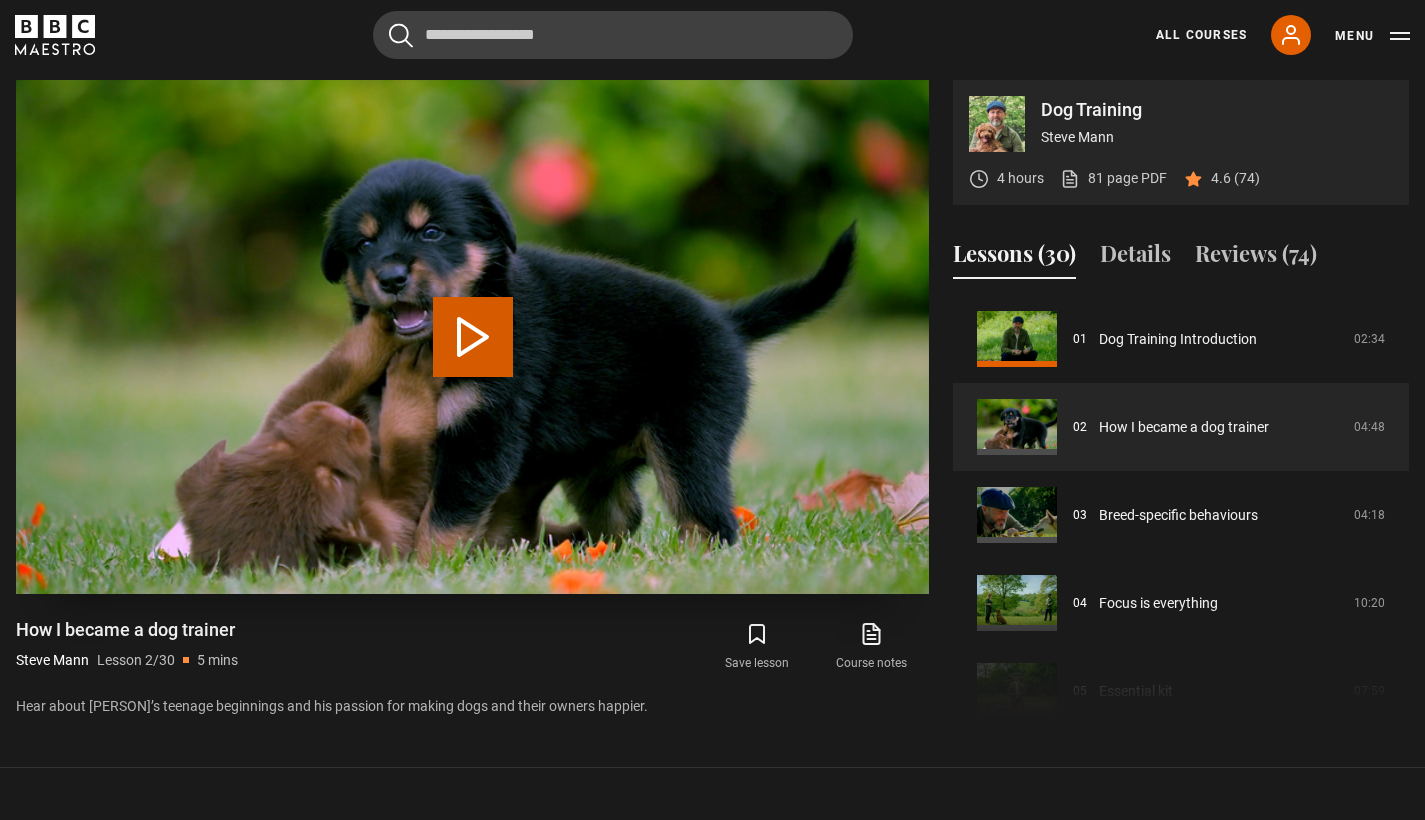 click on "Play Lesson How I became a dog trainer" at bounding box center (473, 337) 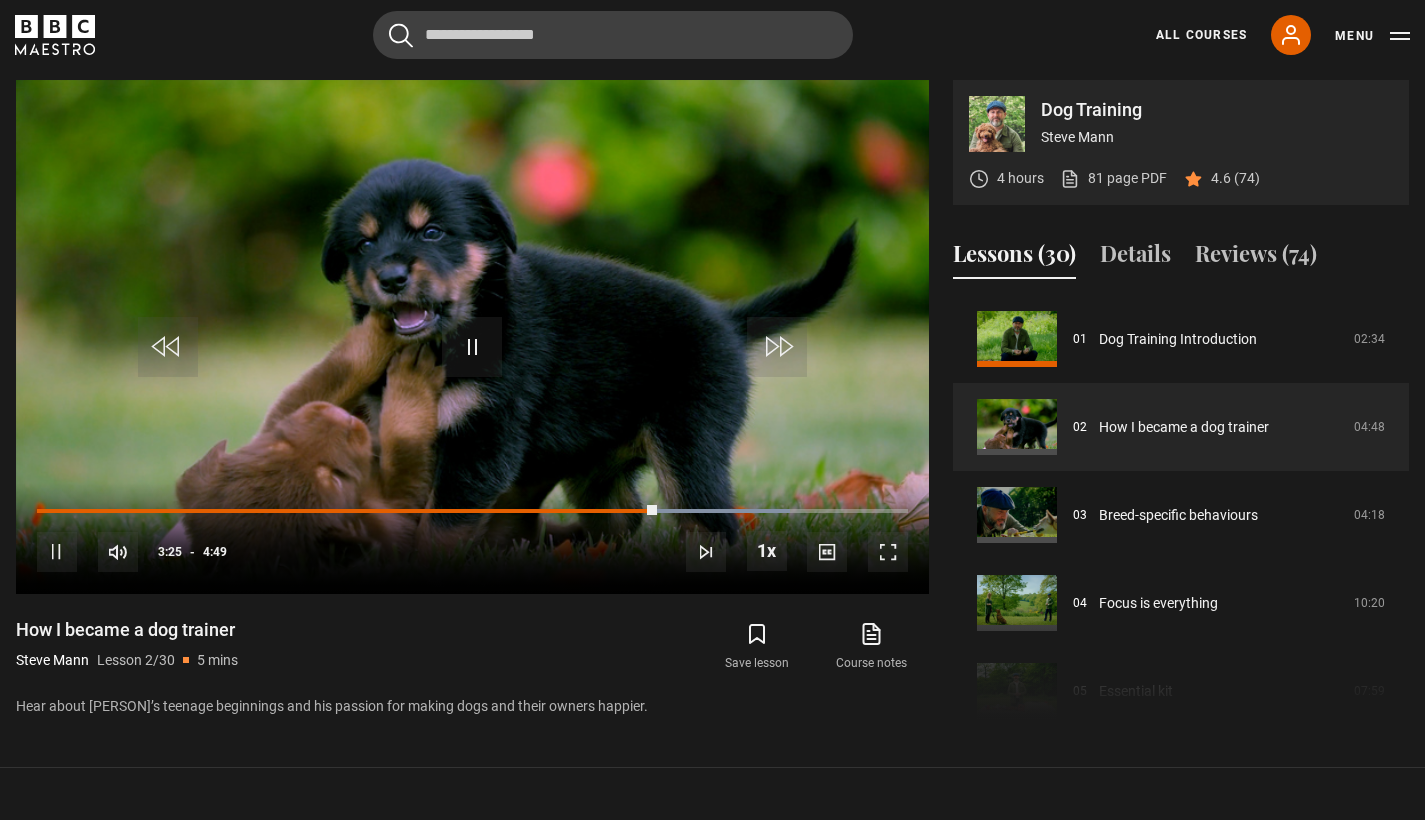 click 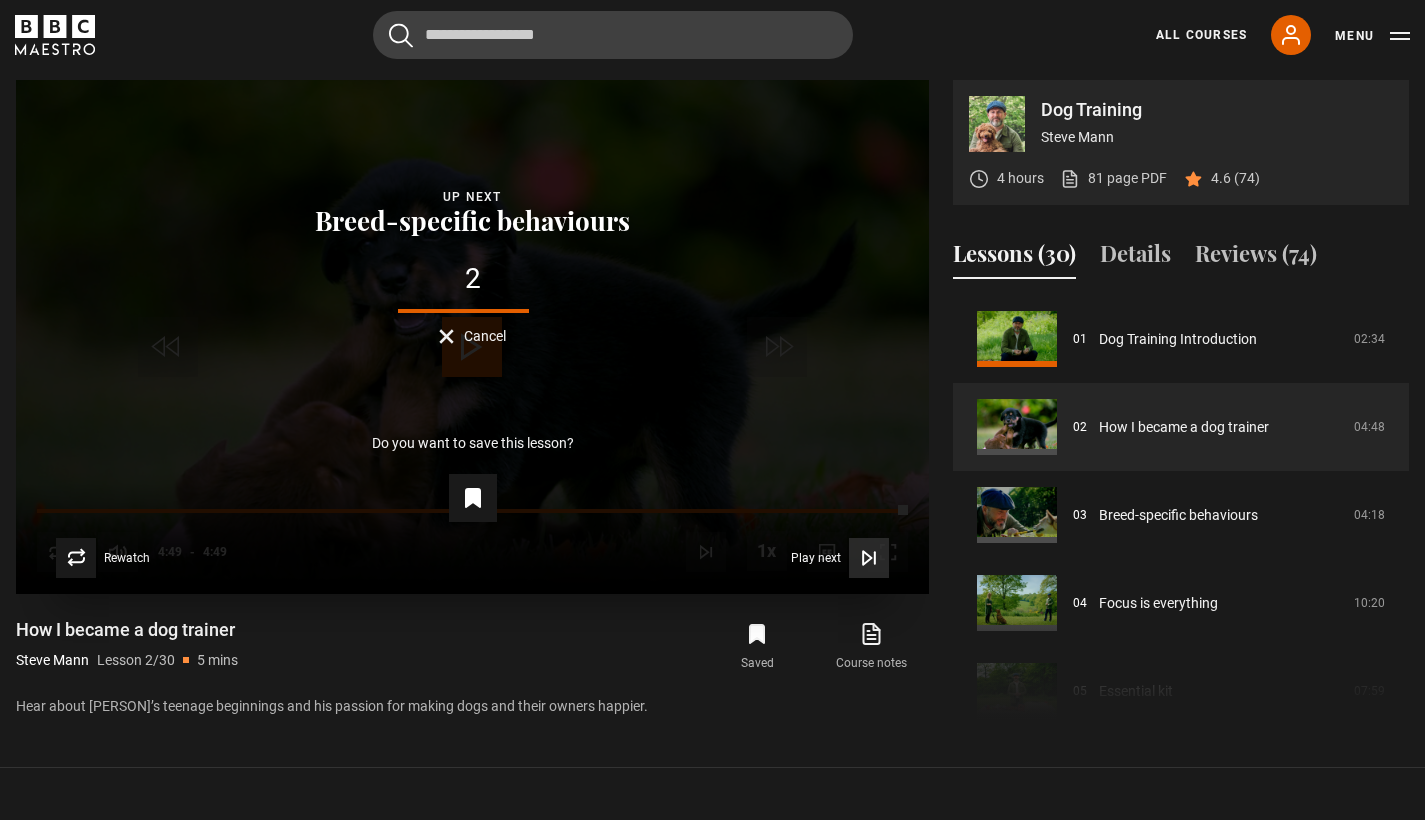 click 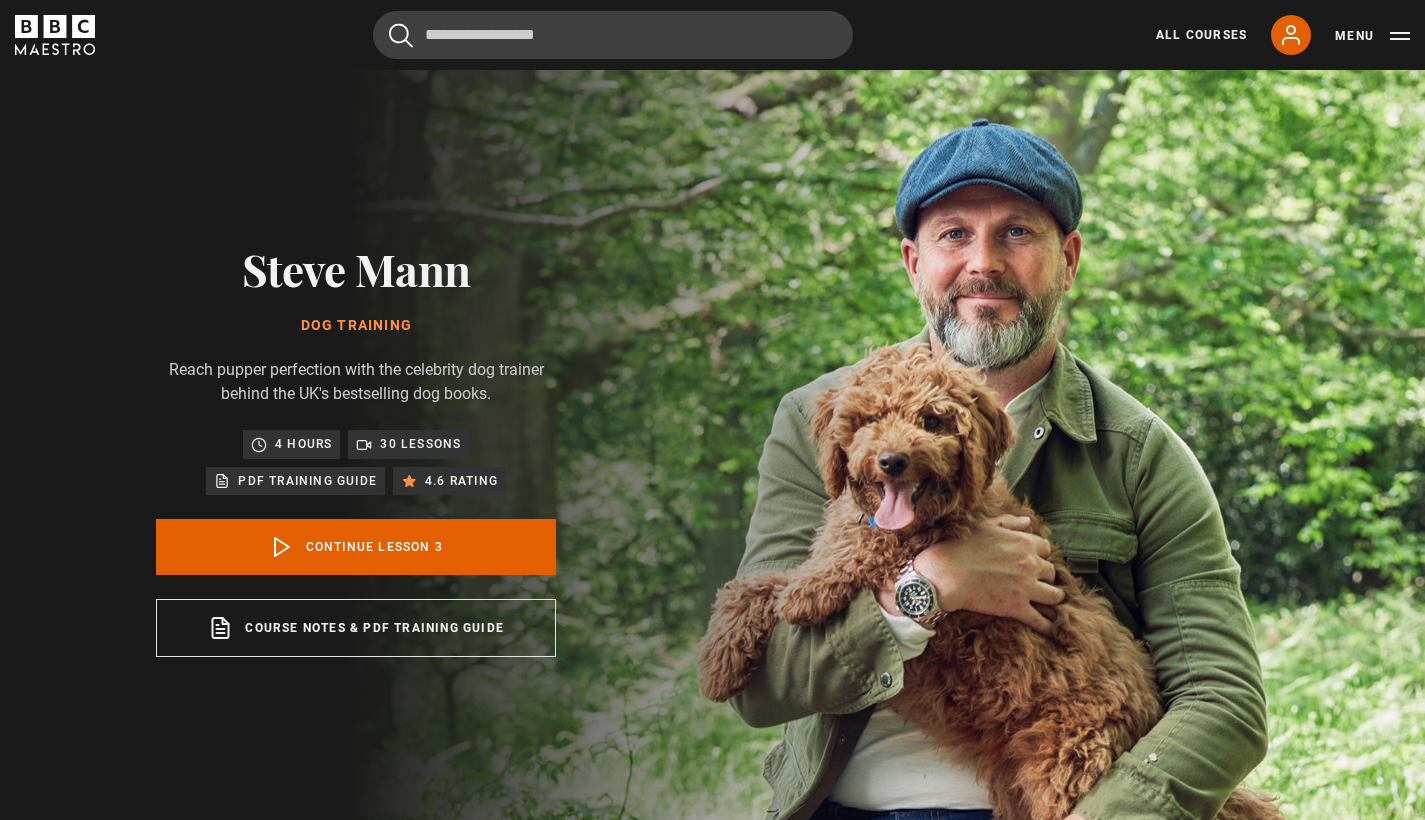 scroll, scrollTop: 830, scrollLeft: 0, axis: vertical 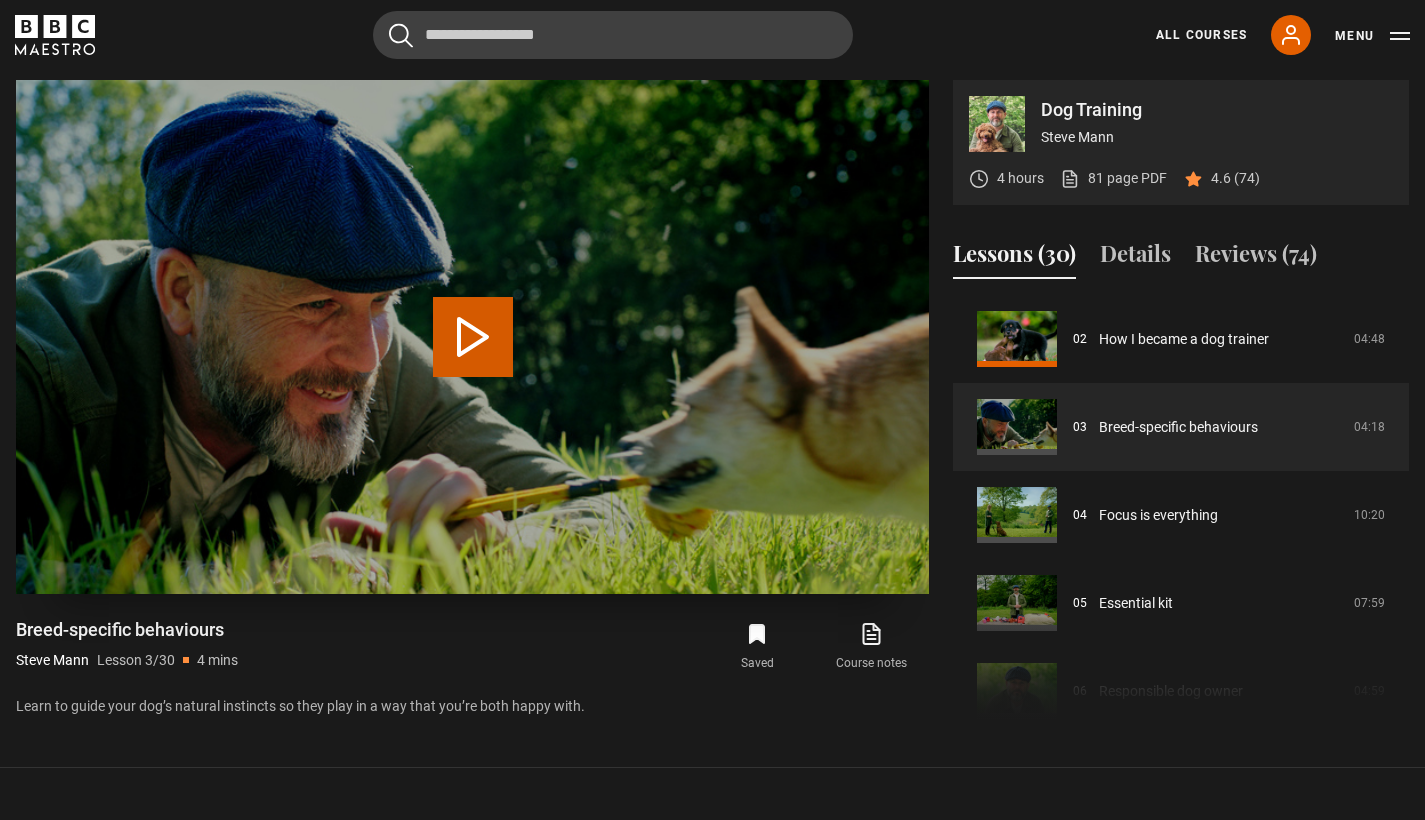 click on "Play Lesson Breed-specific behaviours" at bounding box center [473, 337] 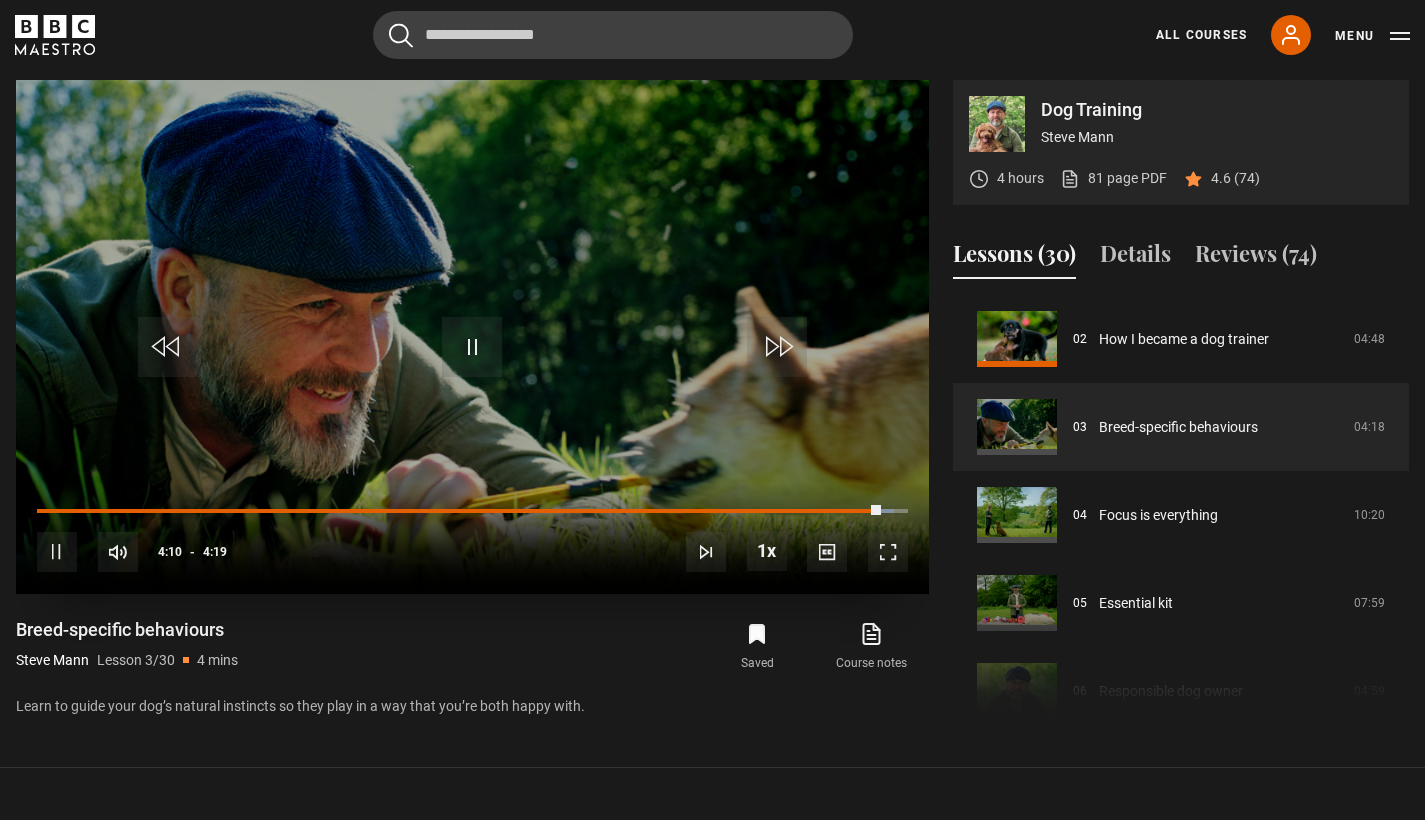 click at bounding box center (706, 552) 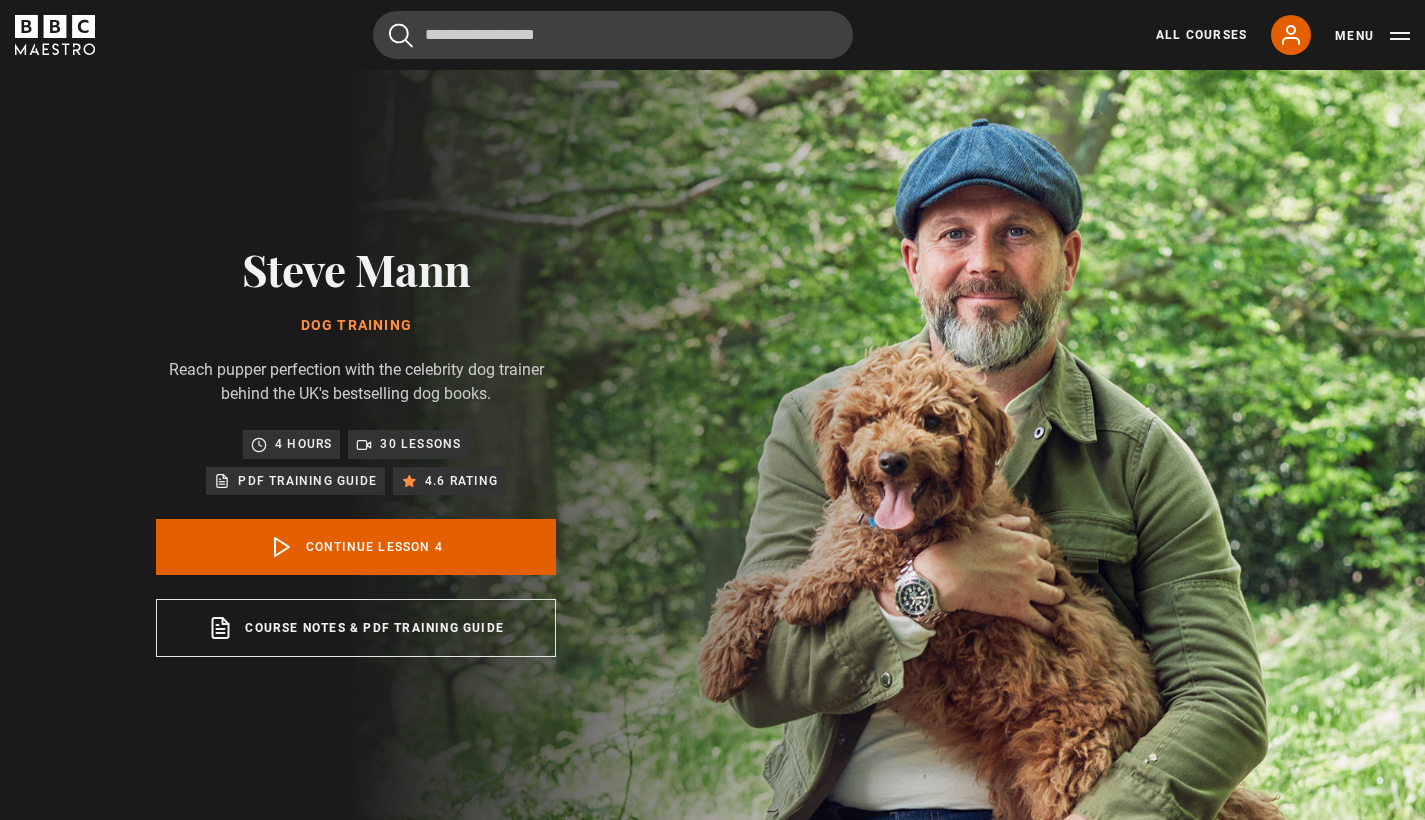 scroll, scrollTop: 830, scrollLeft: 0, axis: vertical 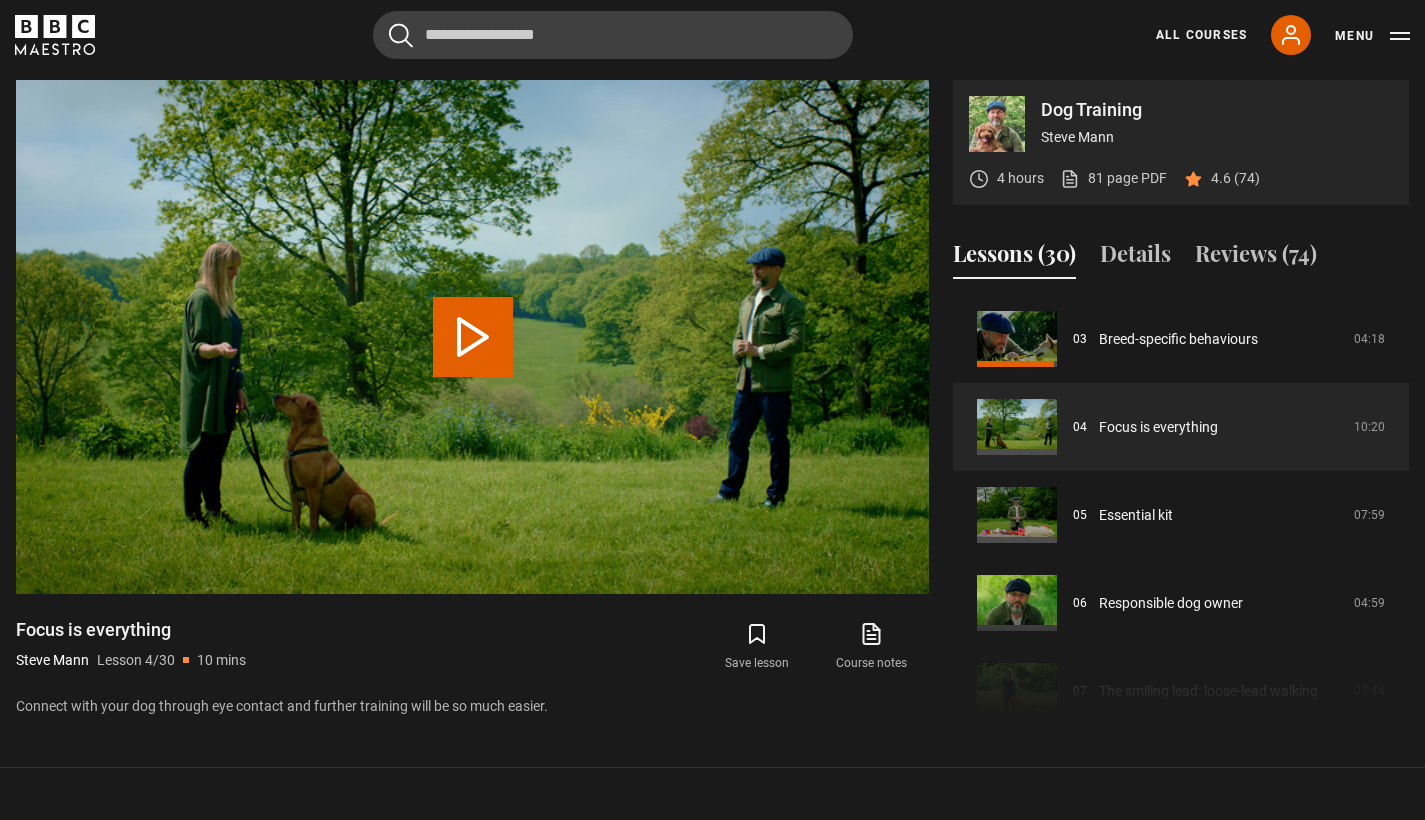 click 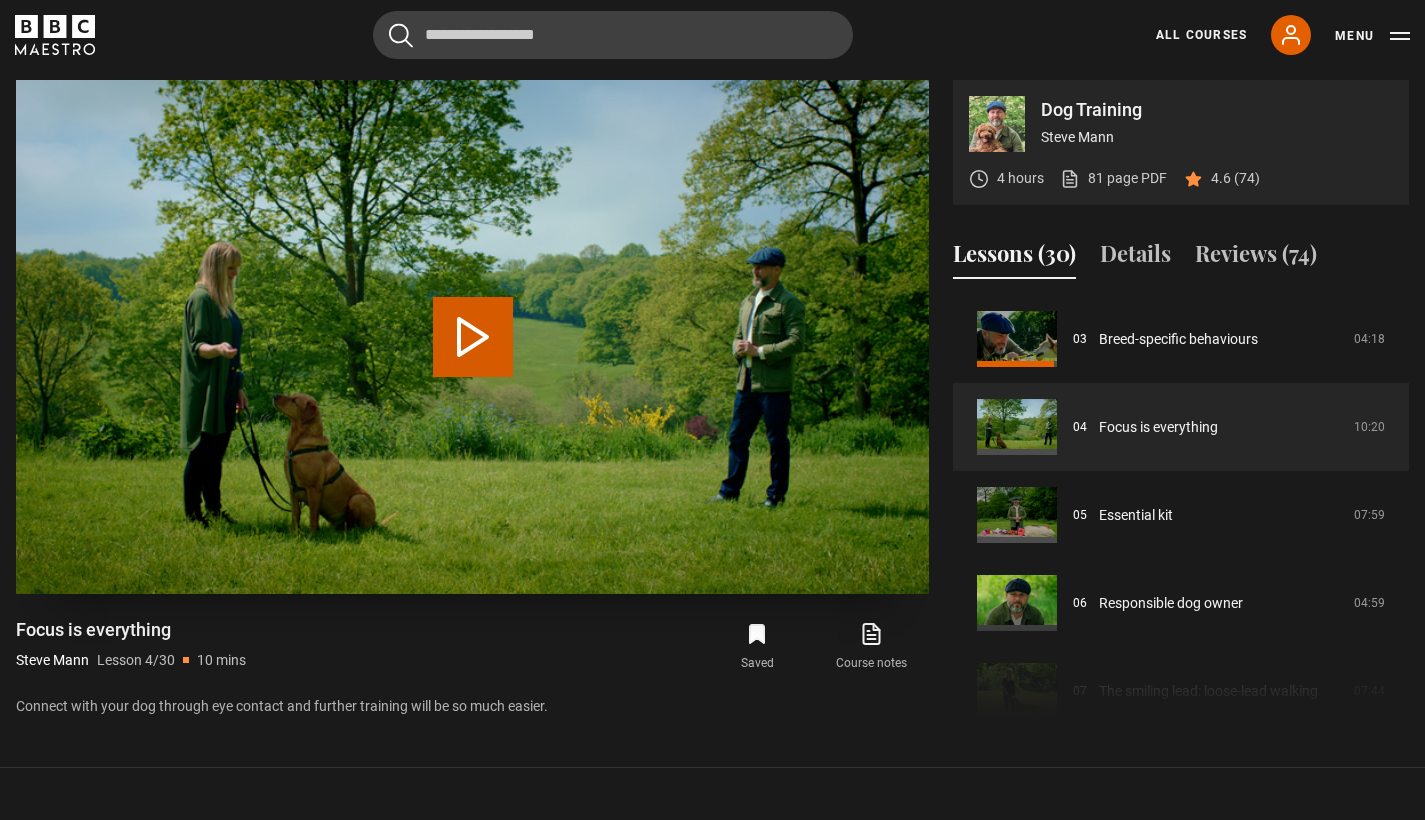 click on "Play Lesson Focus is everything" at bounding box center (473, 337) 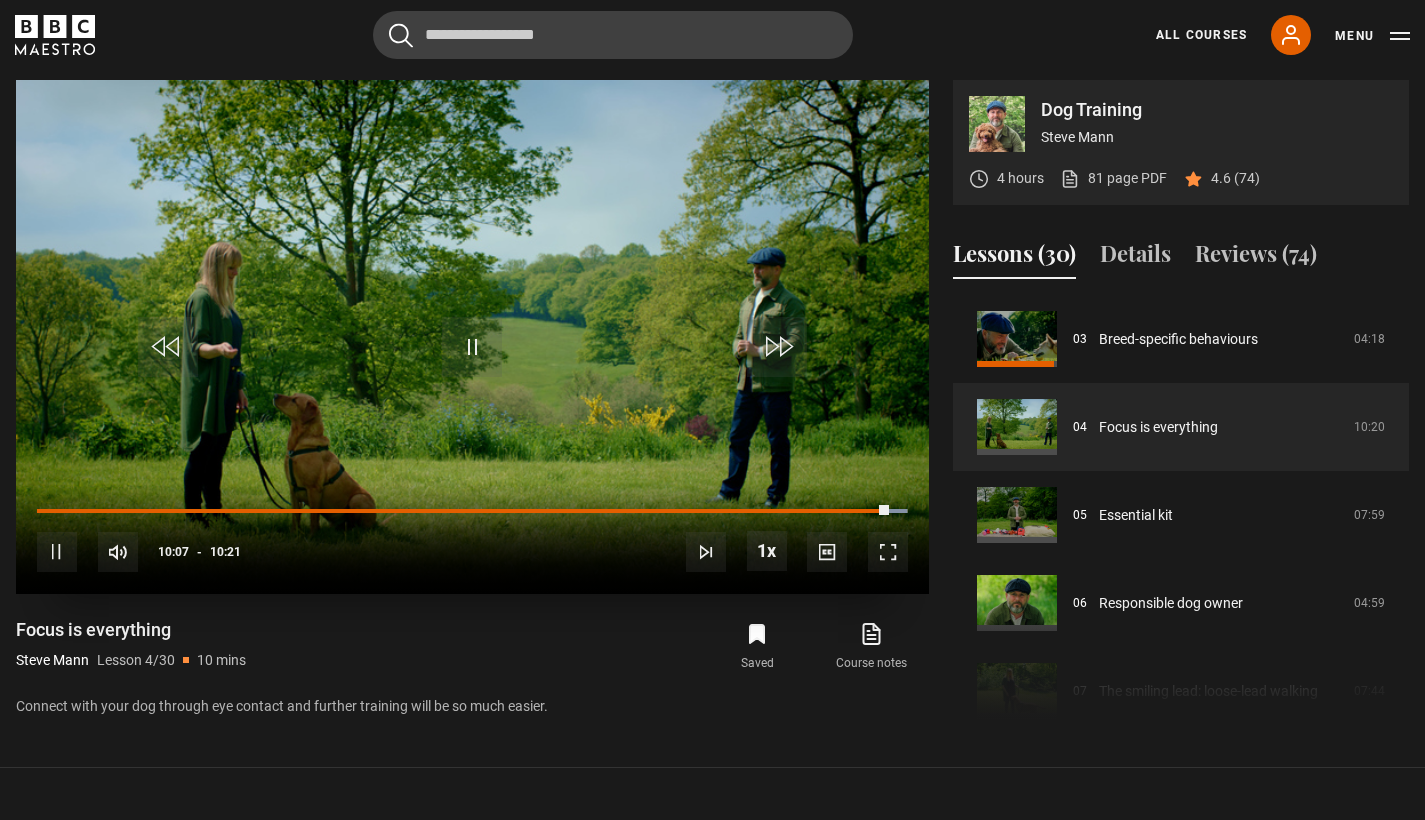 click at bounding box center [706, 552] 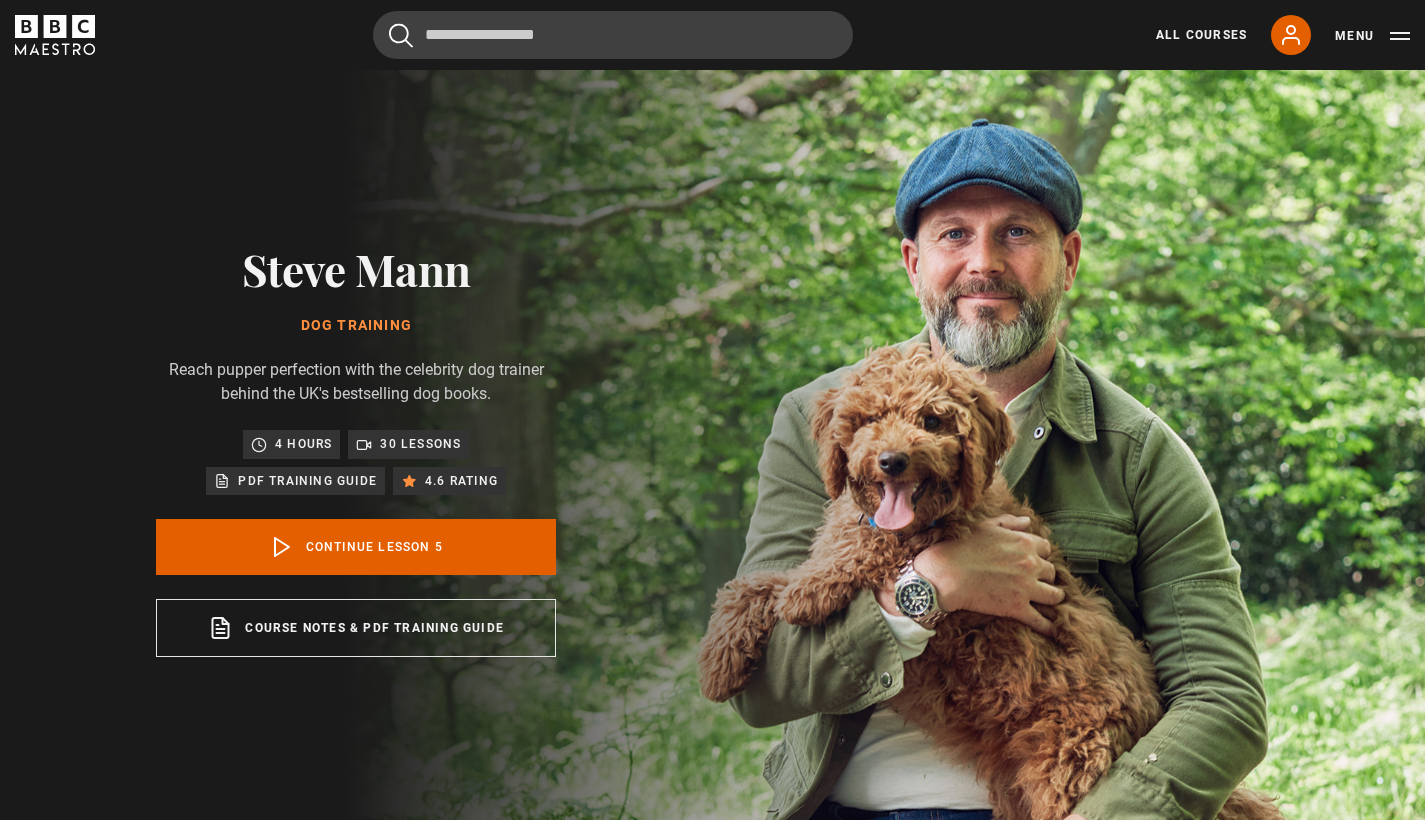 scroll, scrollTop: 830, scrollLeft: 0, axis: vertical 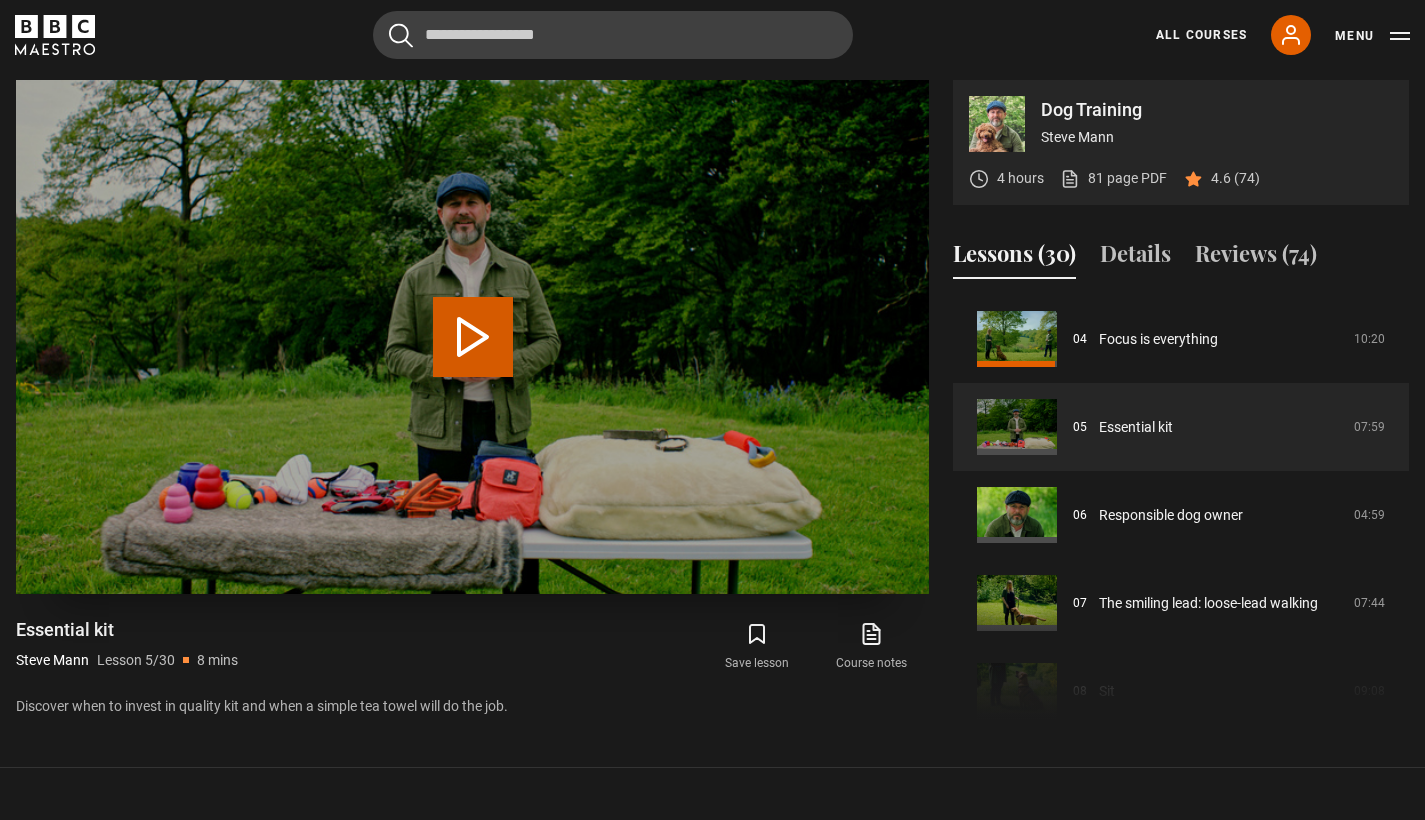 click on "Play Lesson Essential kit" at bounding box center (473, 337) 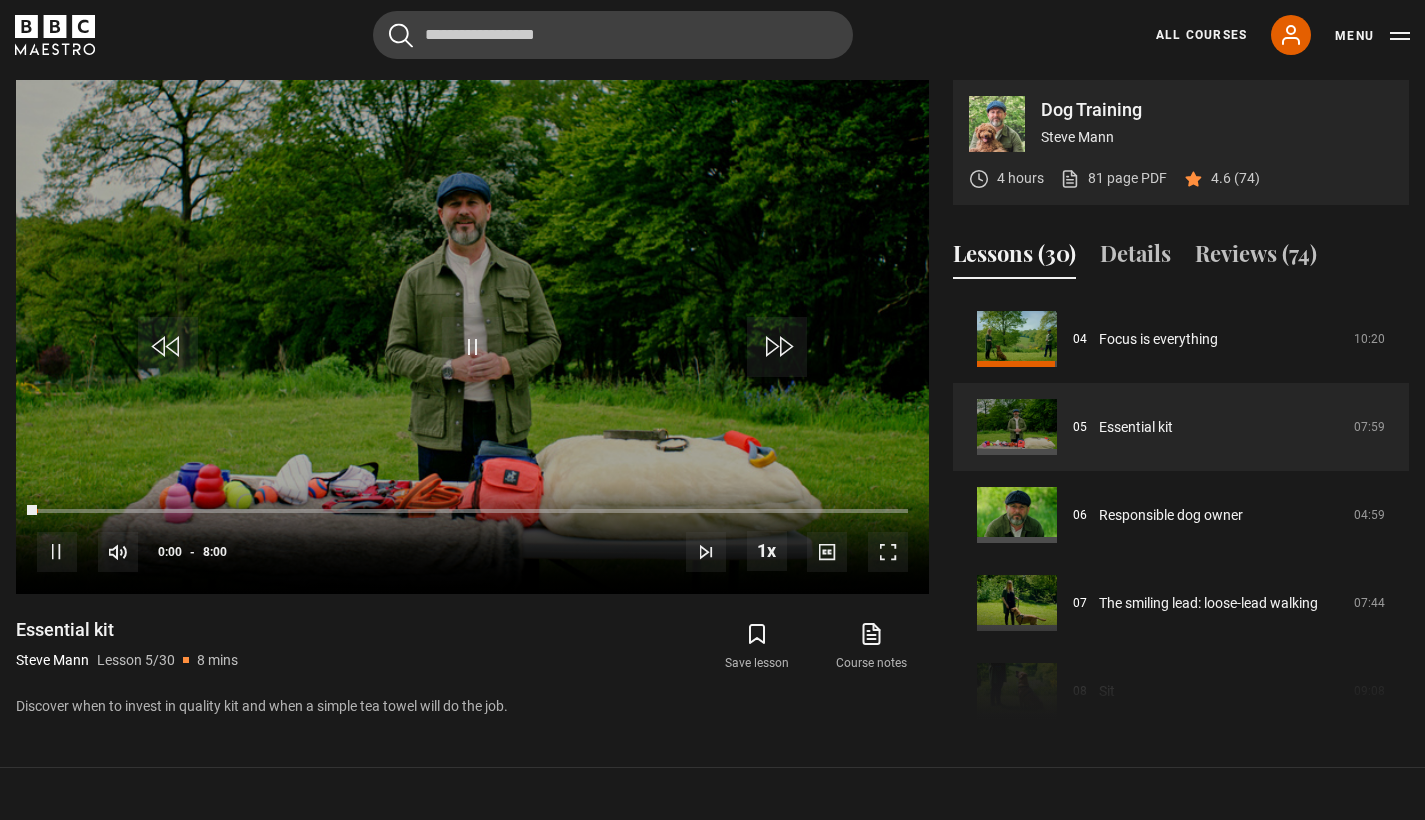 click 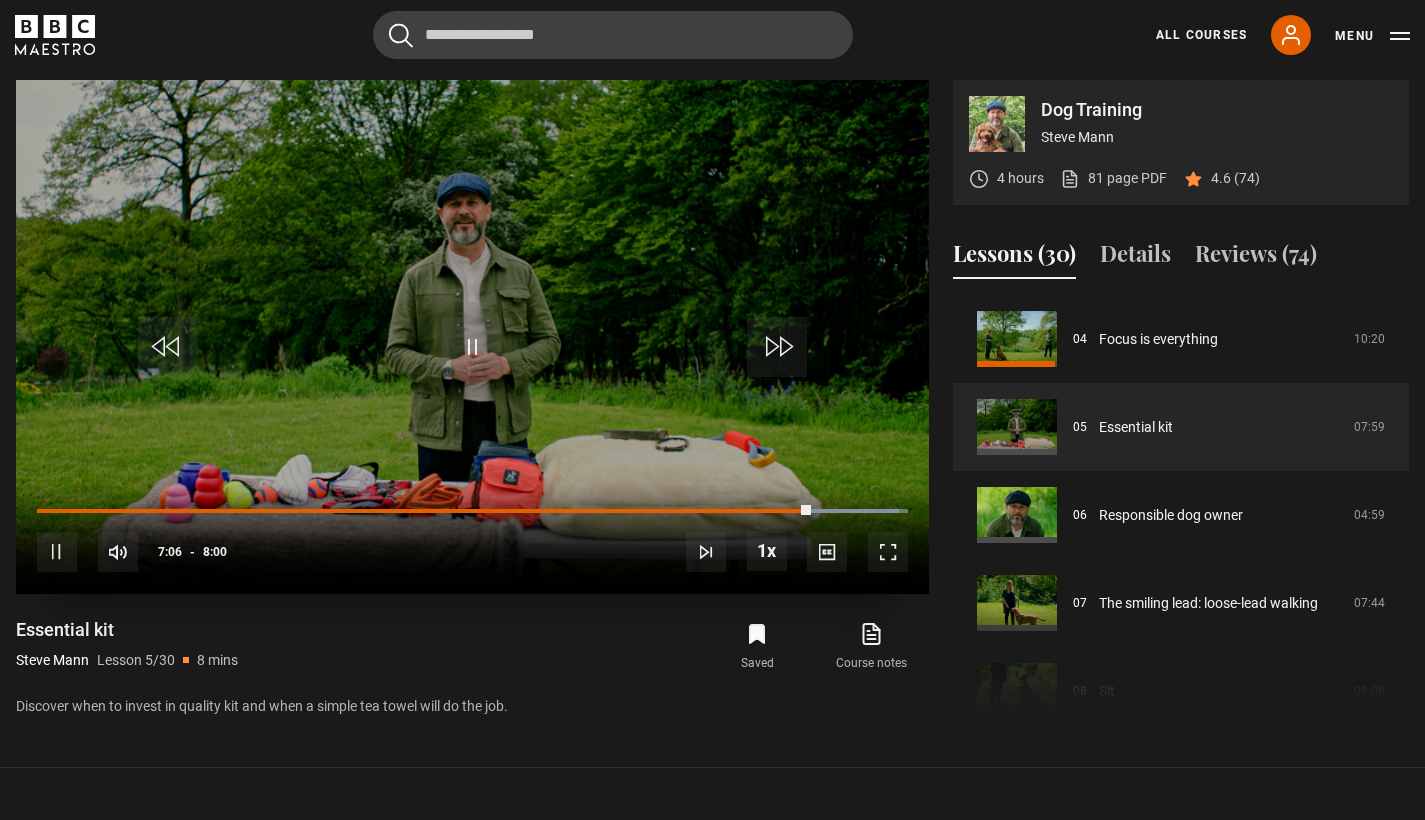 click at bounding box center (706, 552) 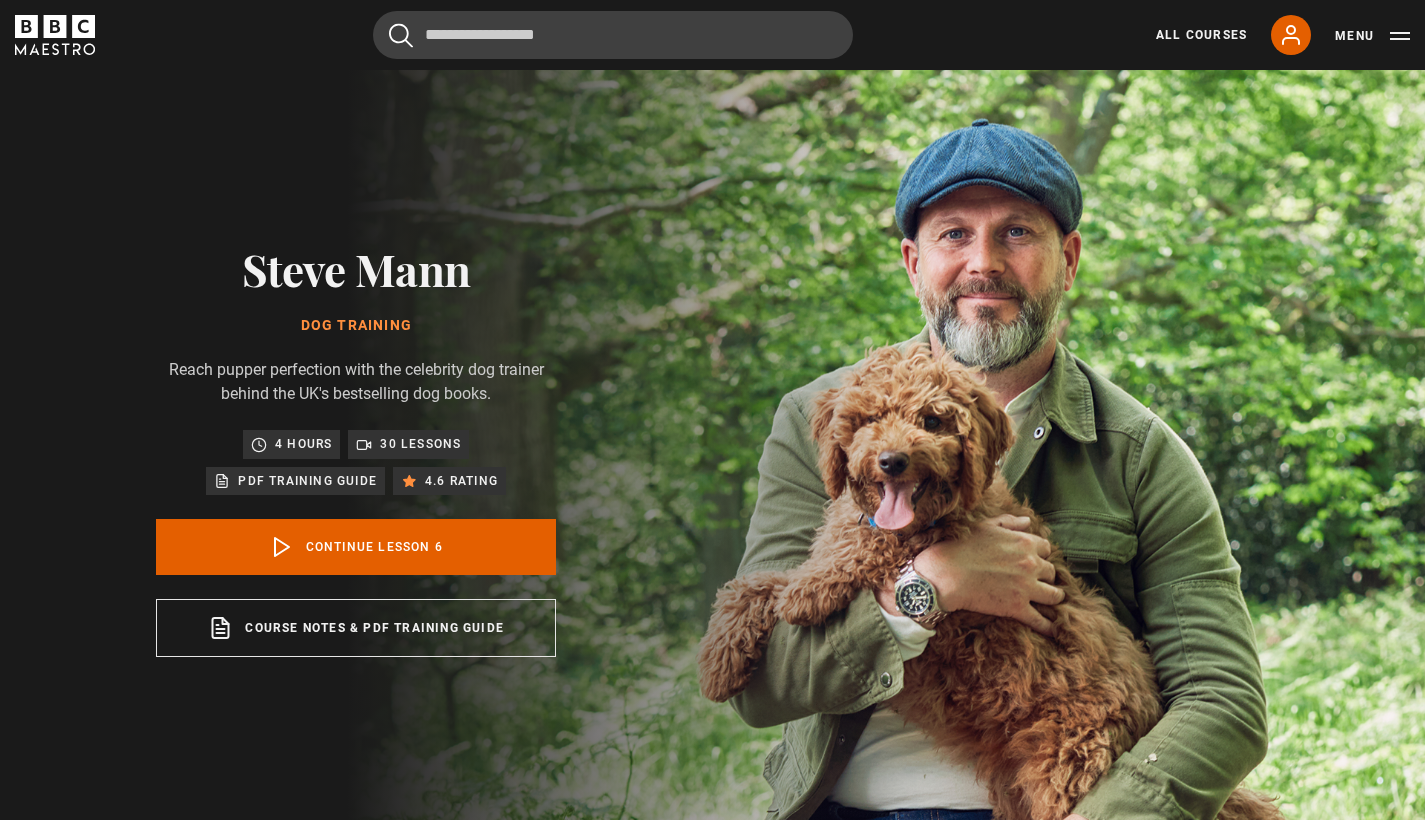 scroll, scrollTop: 830, scrollLeft: 0, axis: vertical 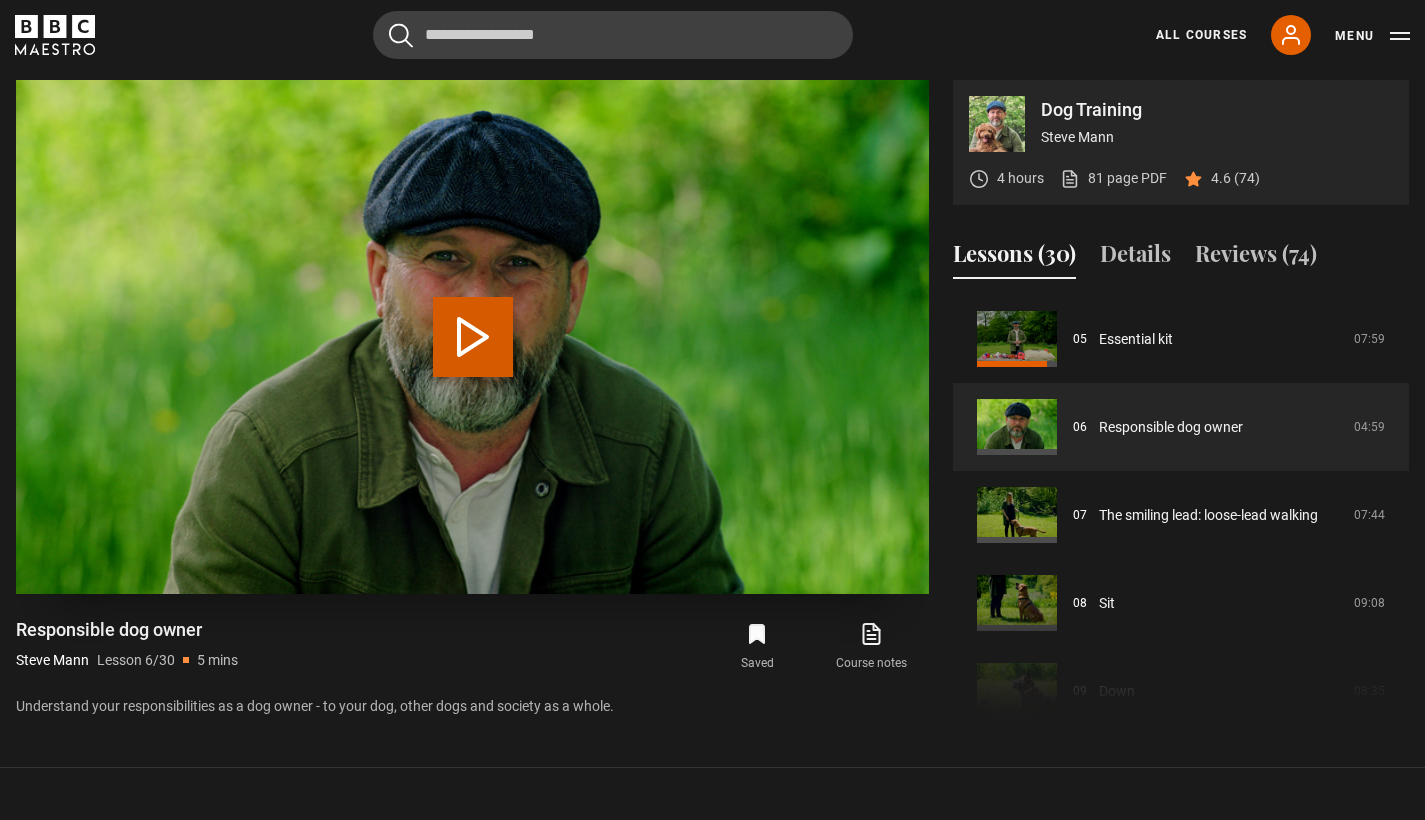 click on "Play Lesson Responsible dog owner" at bounding box center [473, 337] 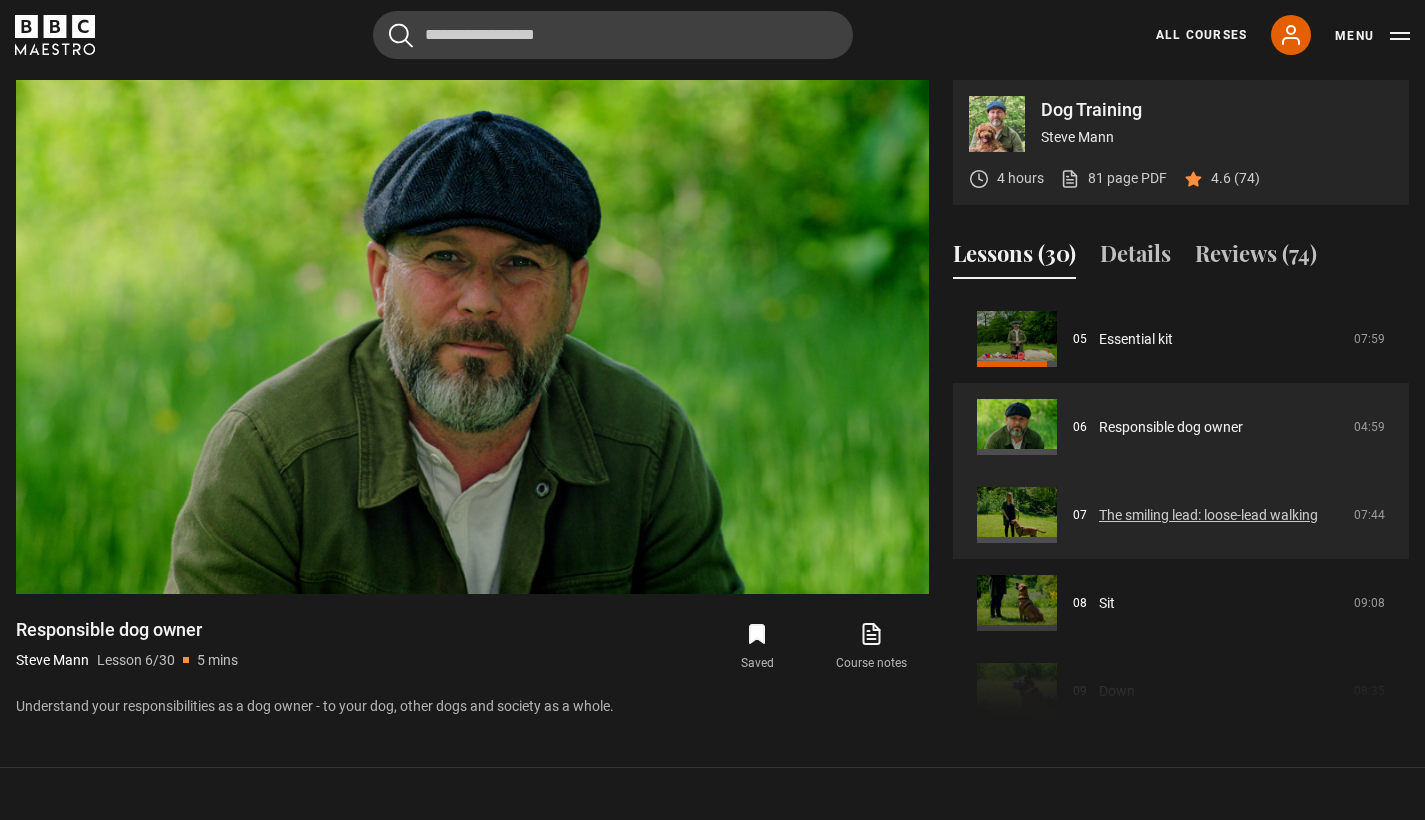 click on "The smiling lead: loose-lead walking" at bounding box center [1208, 515] 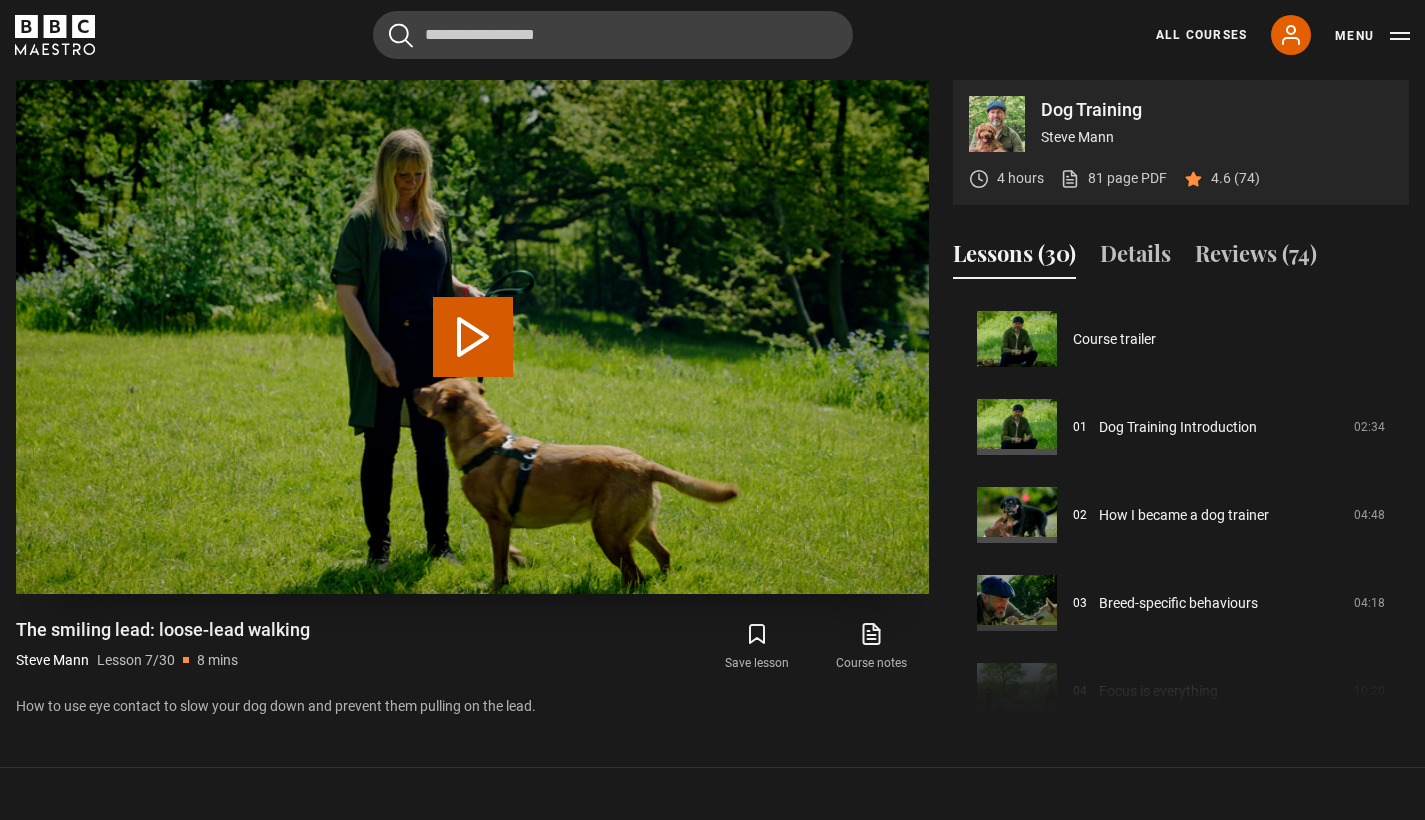 scroll, scrollTop: 528, scrollLeft: 0, axis: vertical 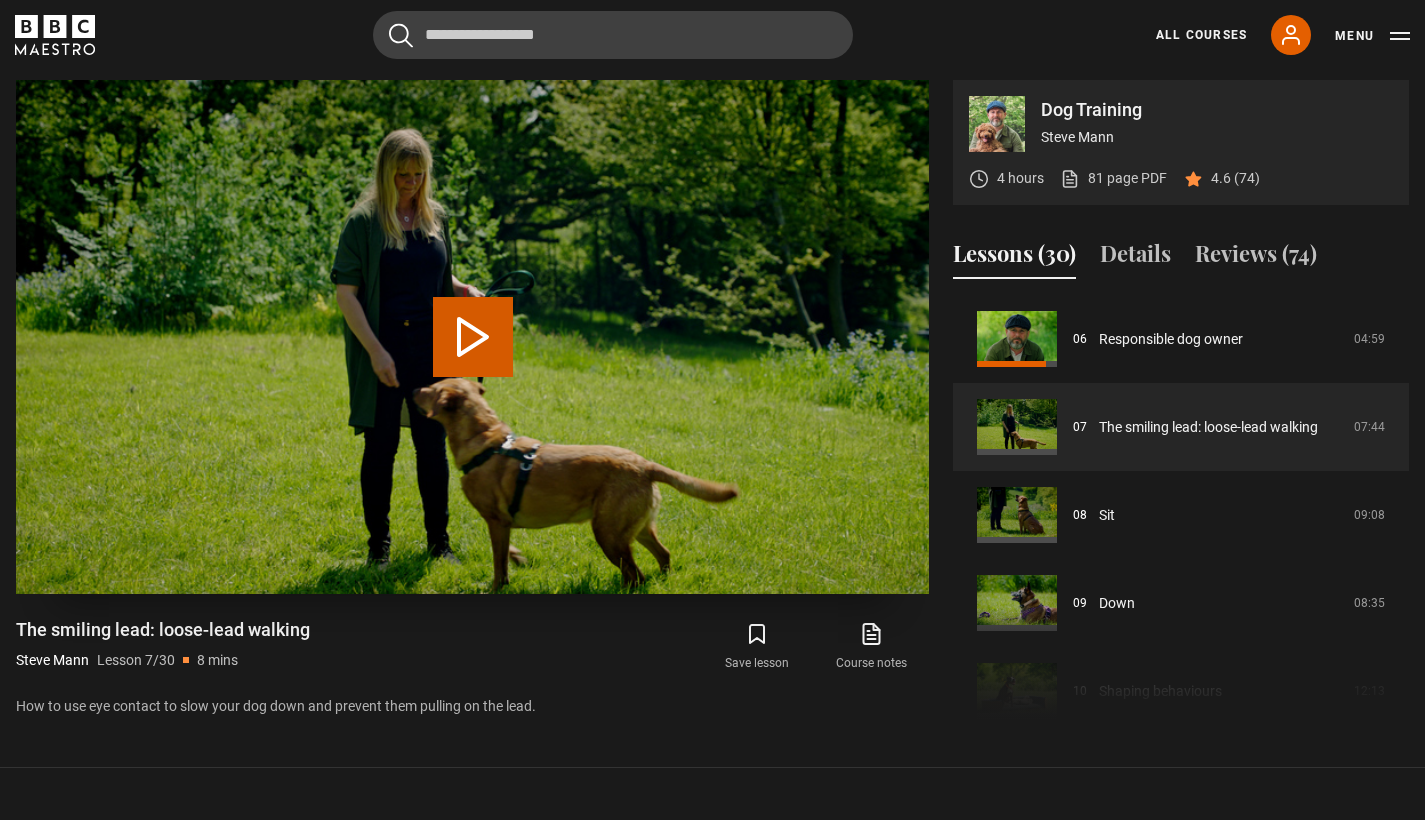 click on "Play Lesson The smiling lead: loose-lead walking" at bounding box center (473, 337) 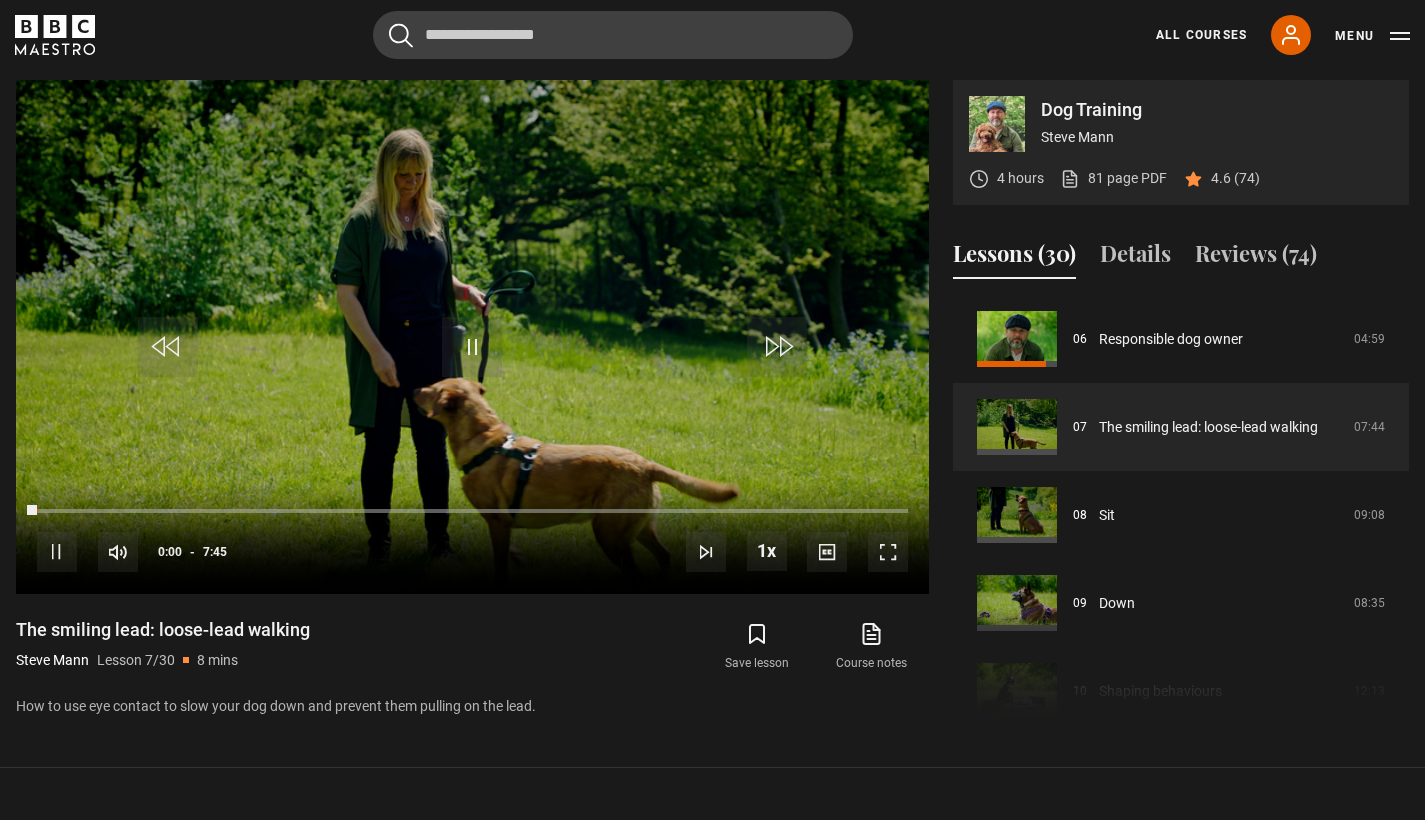click 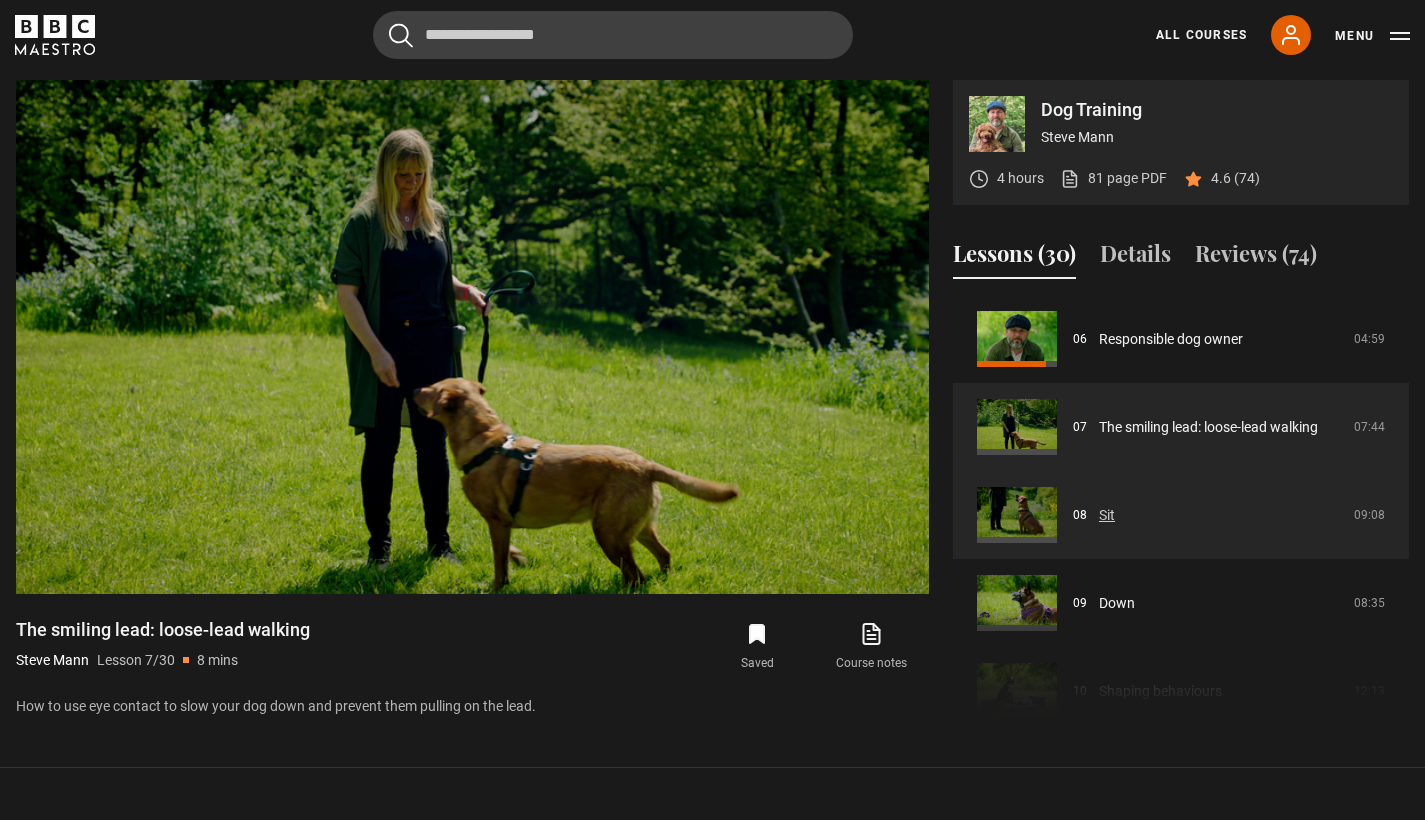 click on "Sit" at bounding box center [1107, 515] 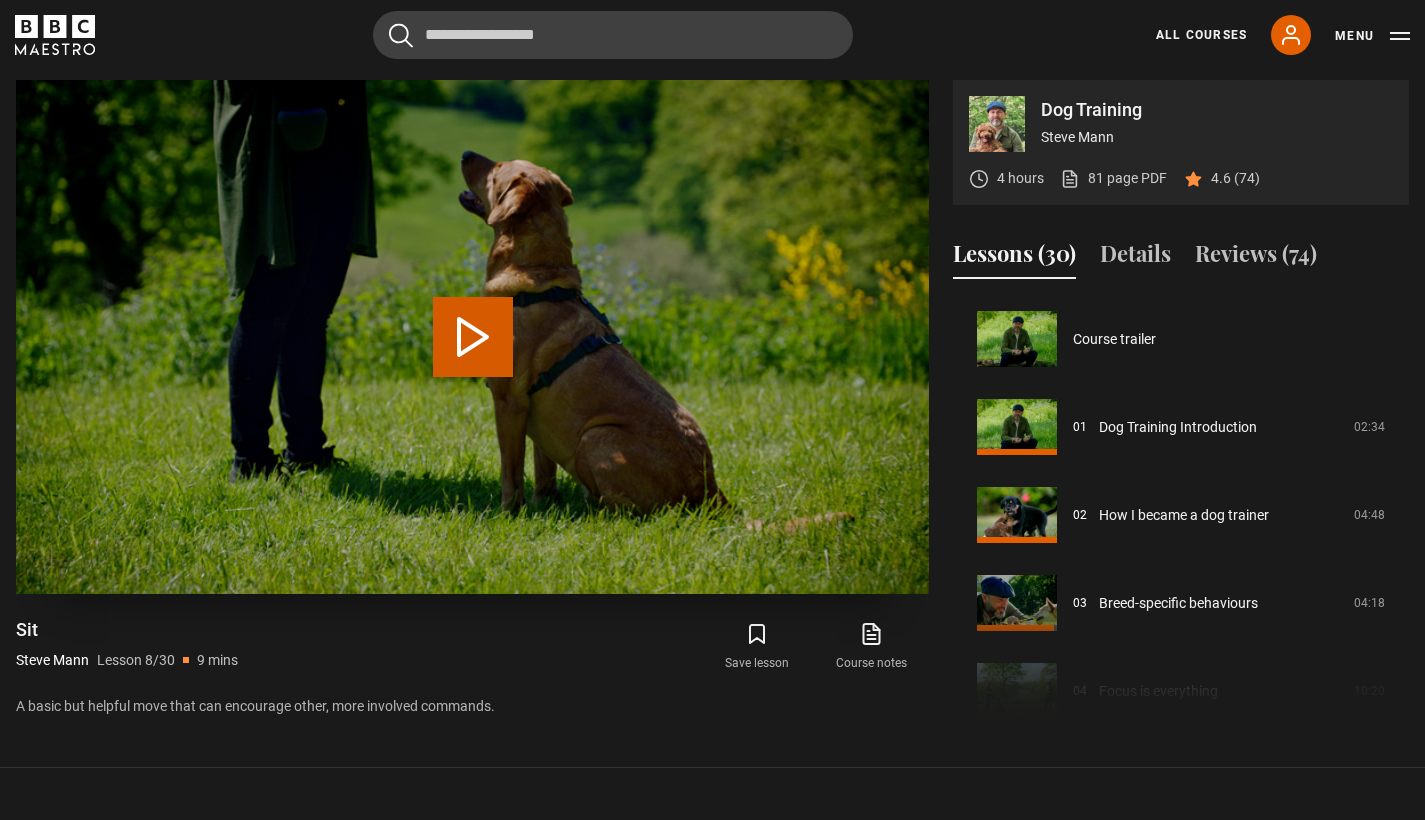 scroll, scrollTop: 616, scrollLeft: 0, axis: vertical 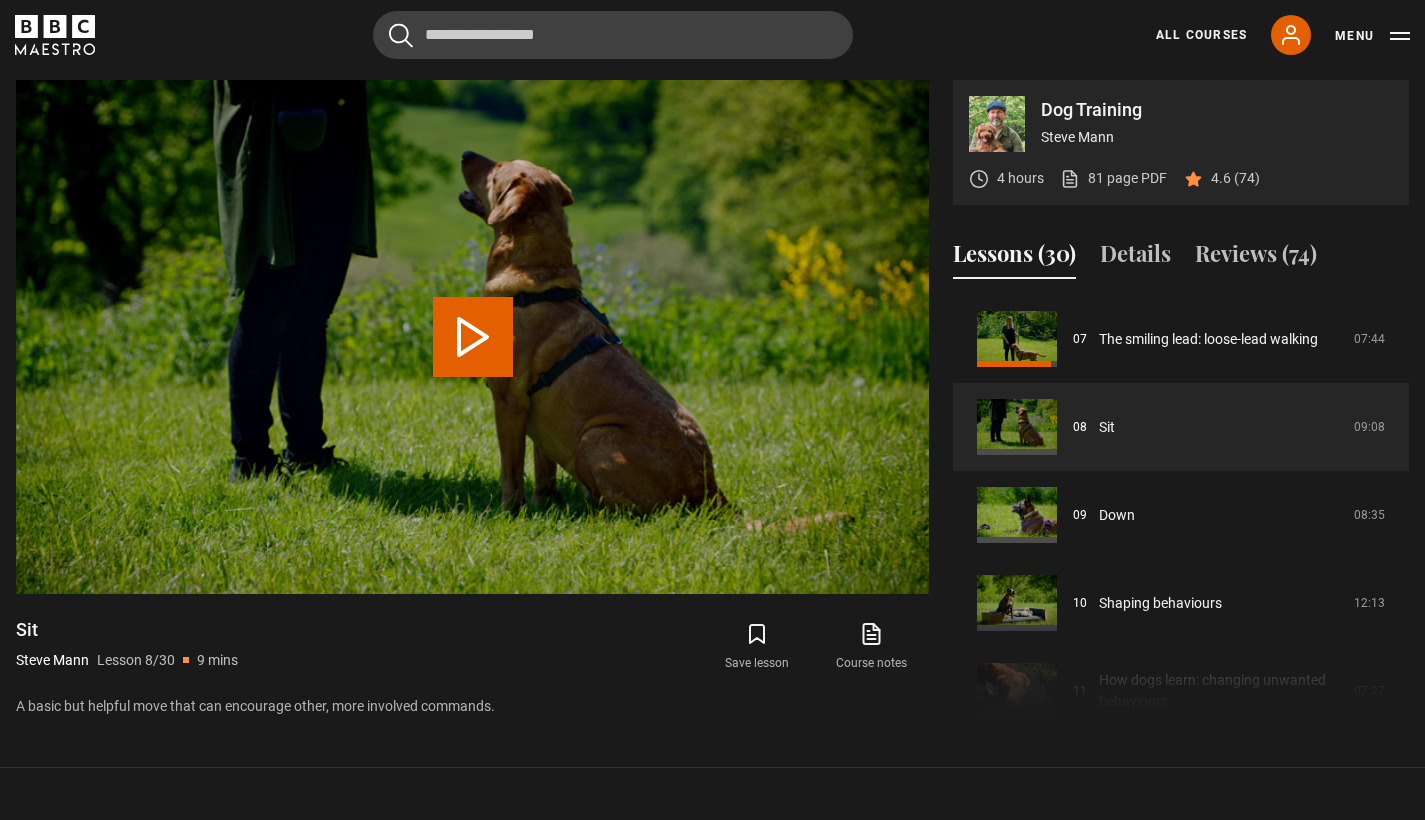 click 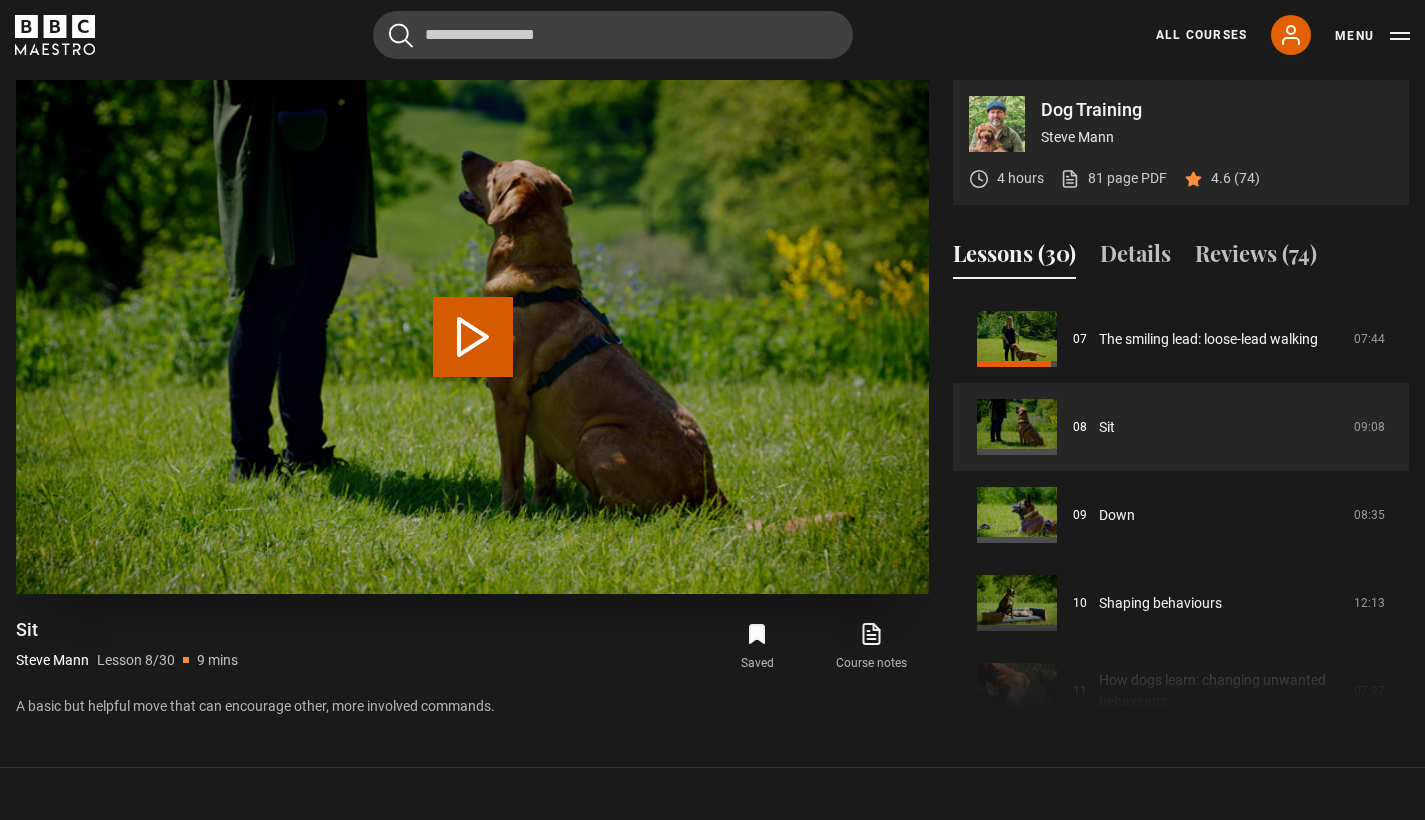 click on "Play Lesson Sit" at bounding box center [473, 337] 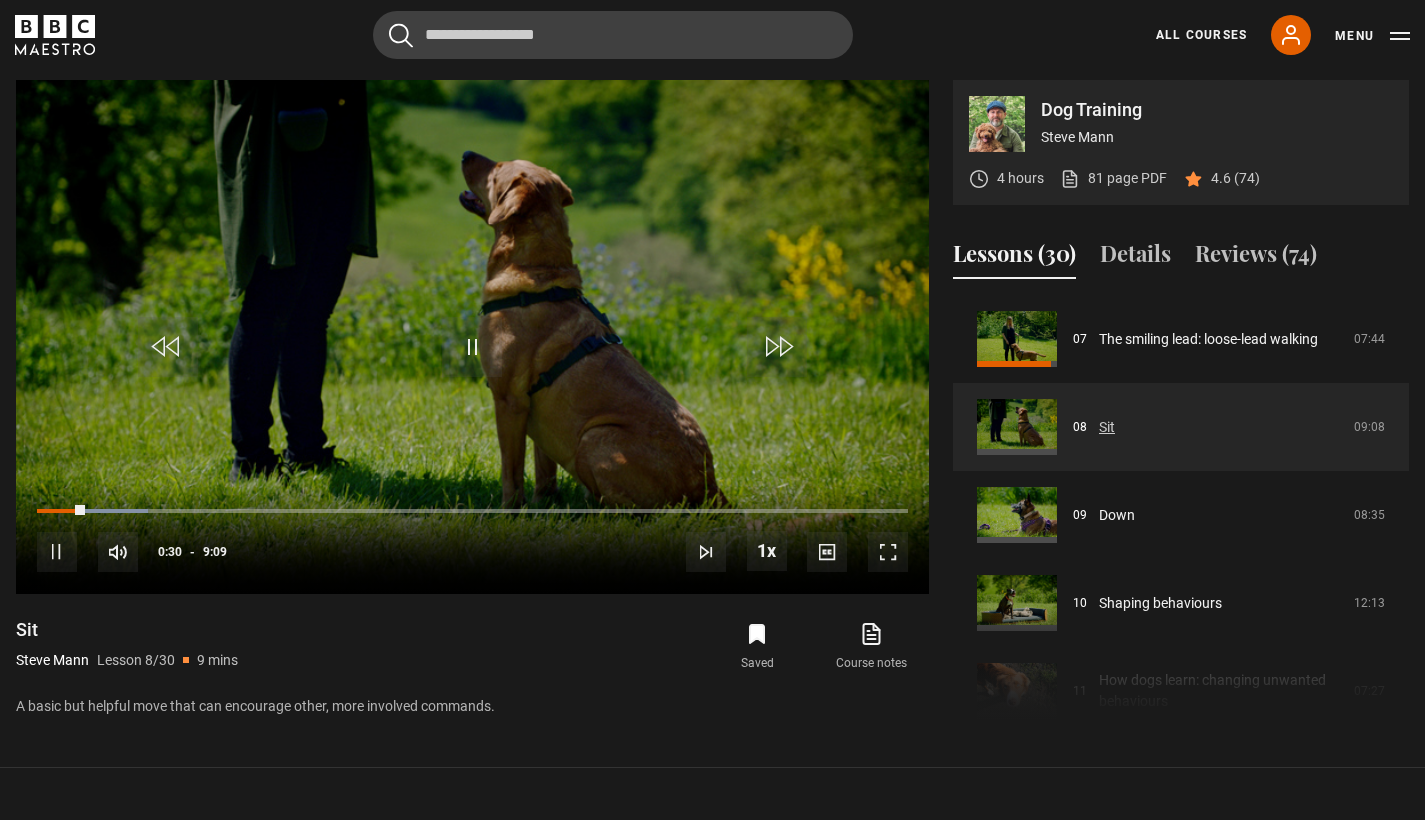 click on "Sit" at bounding box center (1107, 427) 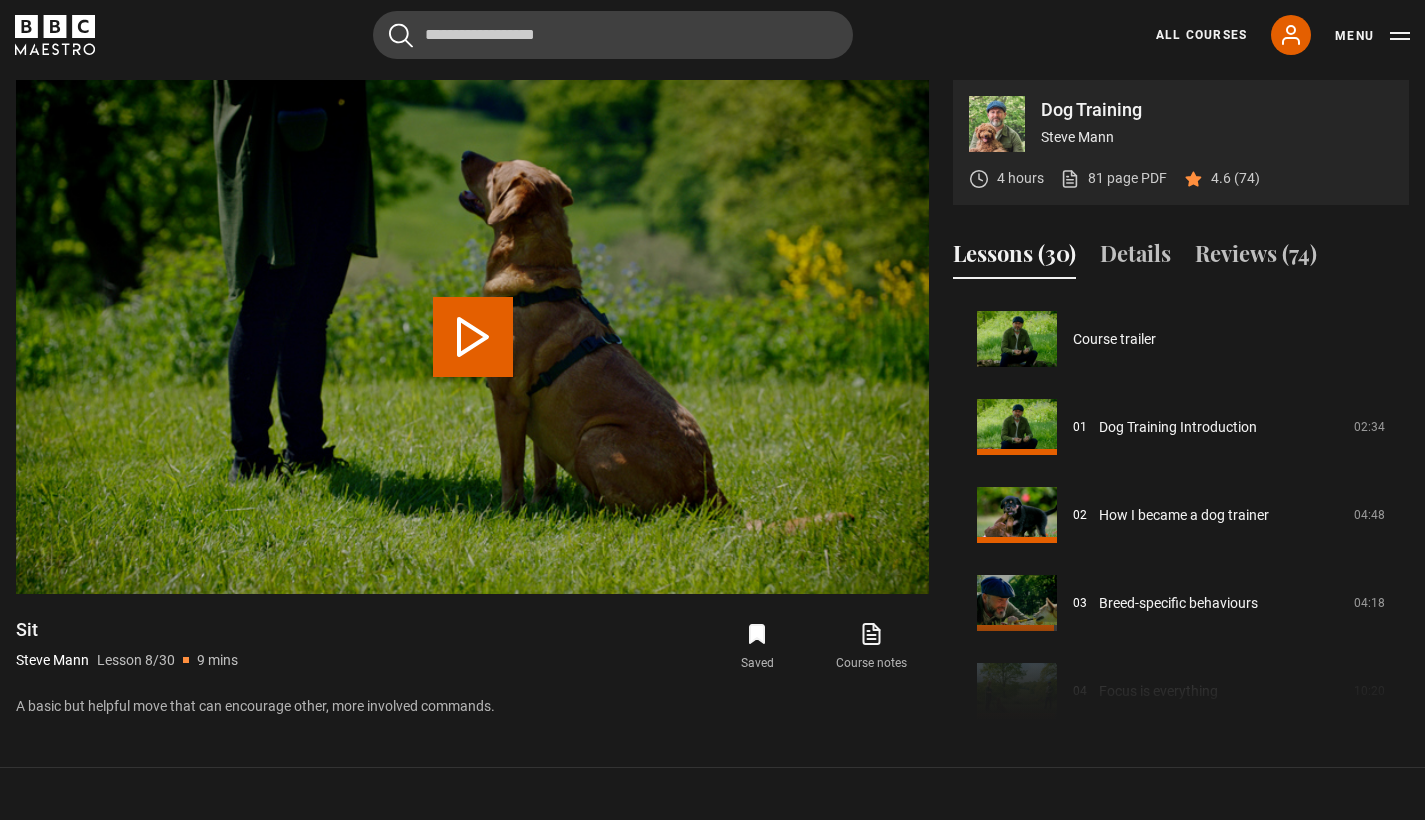 scroll, scrollTop: 616, scrollLeft: 0, axis: vertical 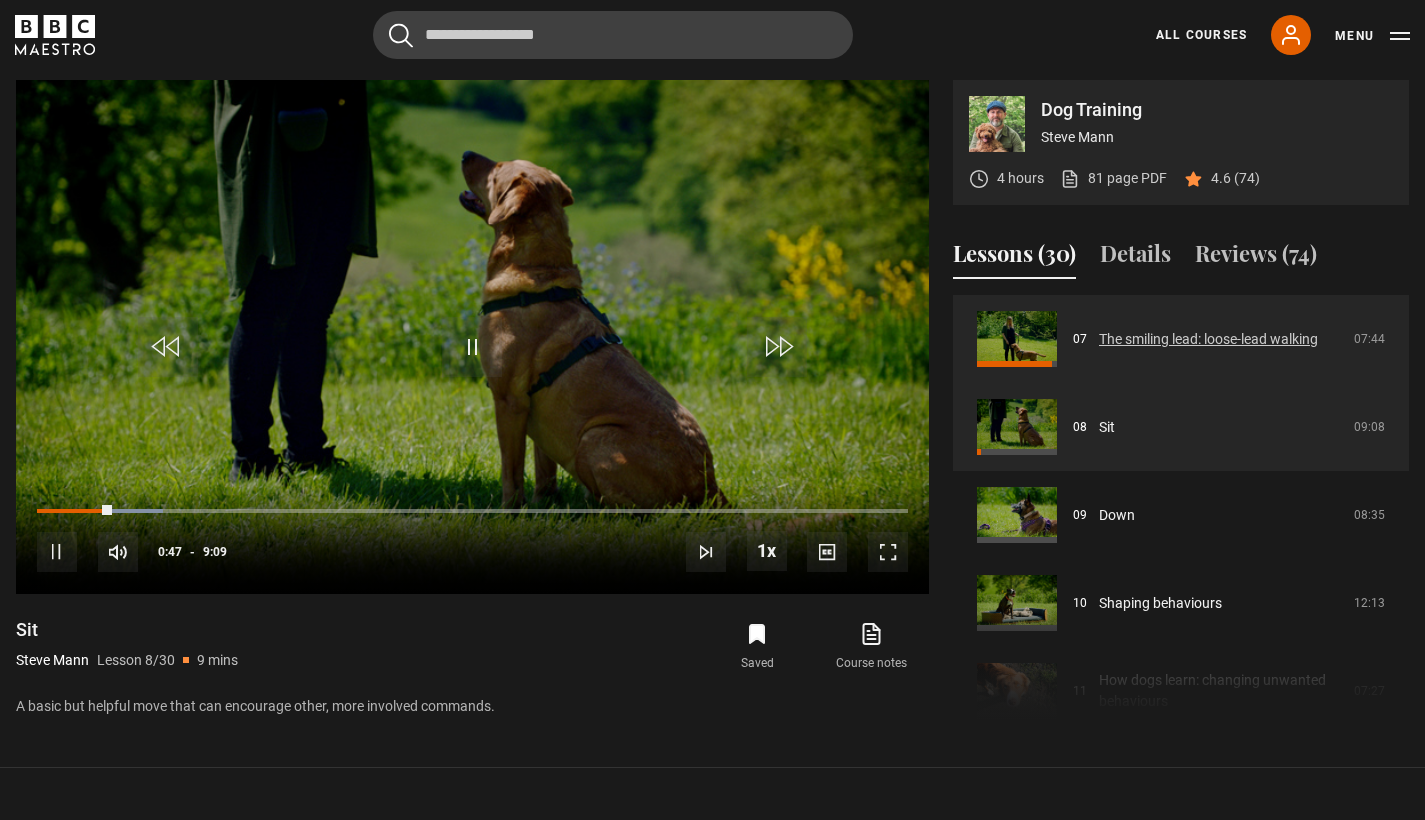 click on "The smiling lead: loose-lead walking" at bounding box center [1208, 339] 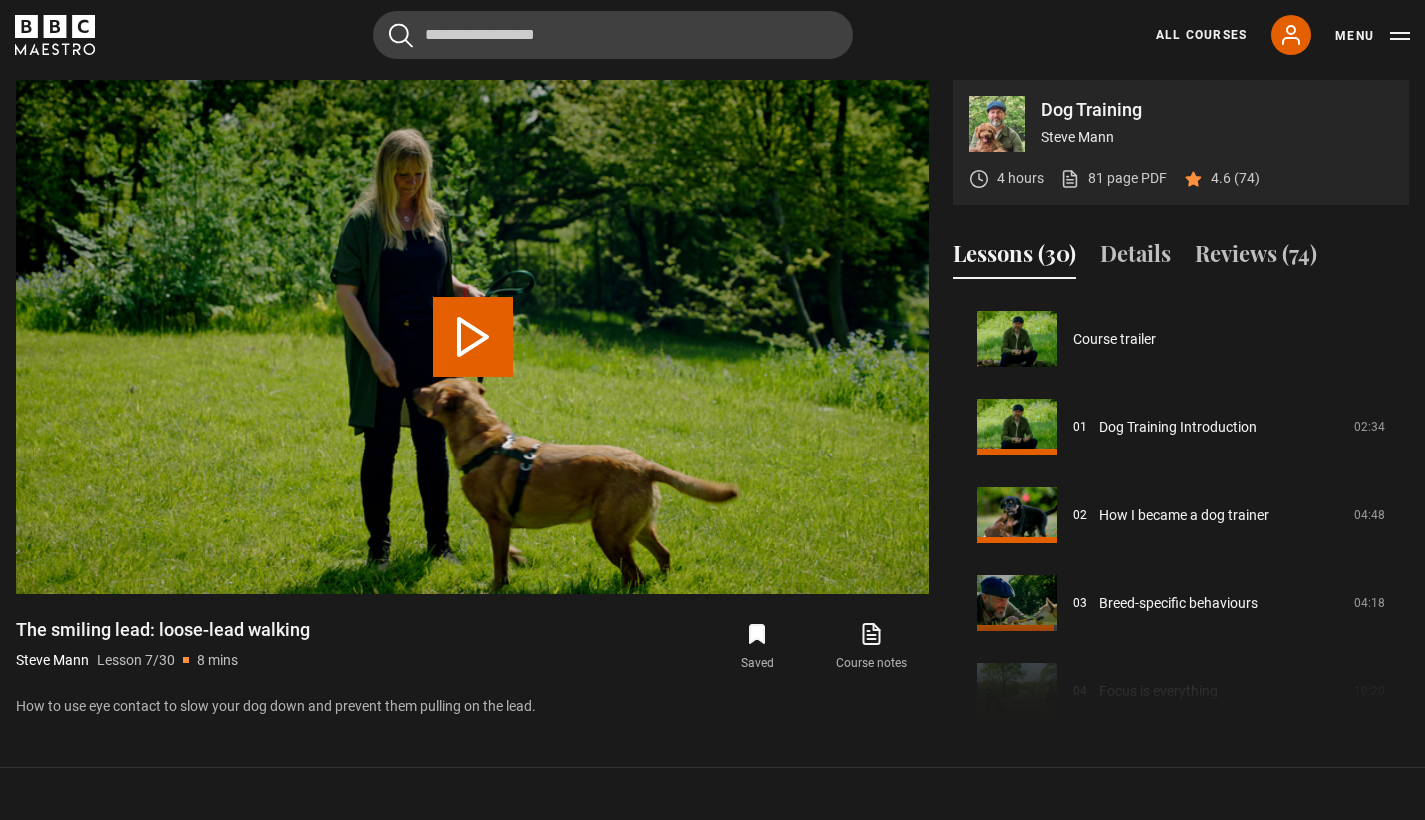 scroll, scrollTop: 528, scrollLeft: 0, axis: vertical 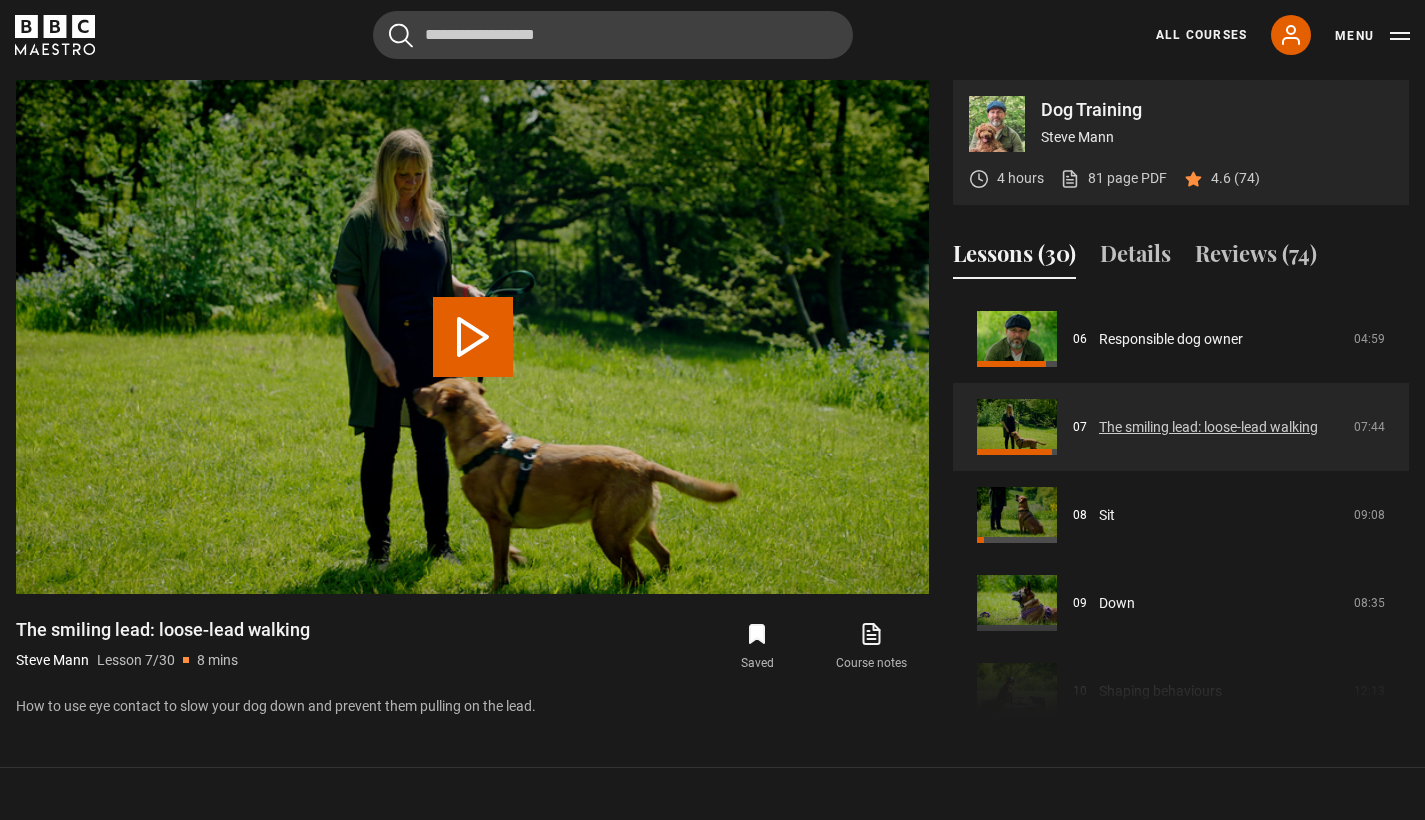 click on "The smiling lead: loose-lead walking" at bounding box center (1208, 427) 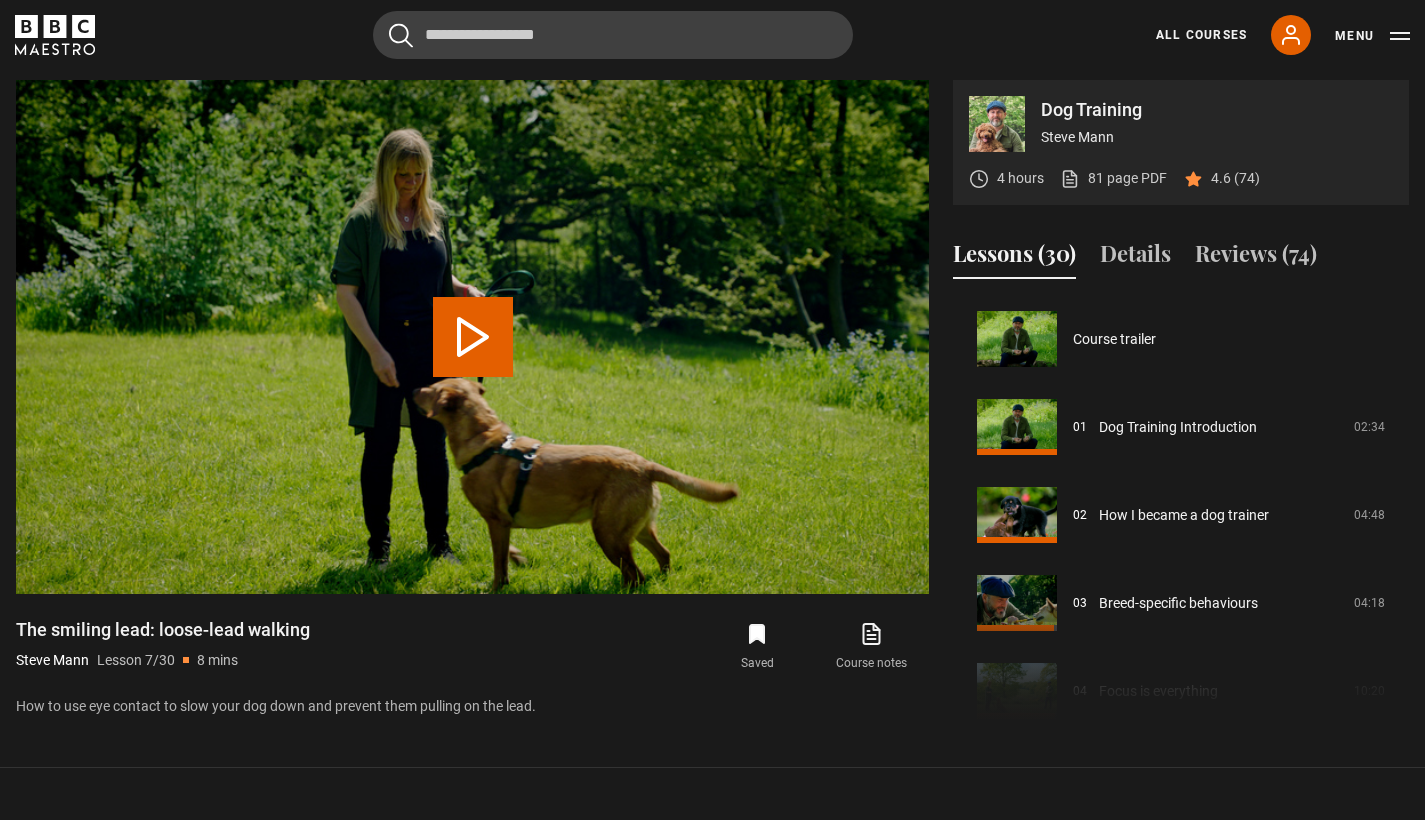 scroll, scrollTop: 528, scrollLeft: 0, axis: vertical 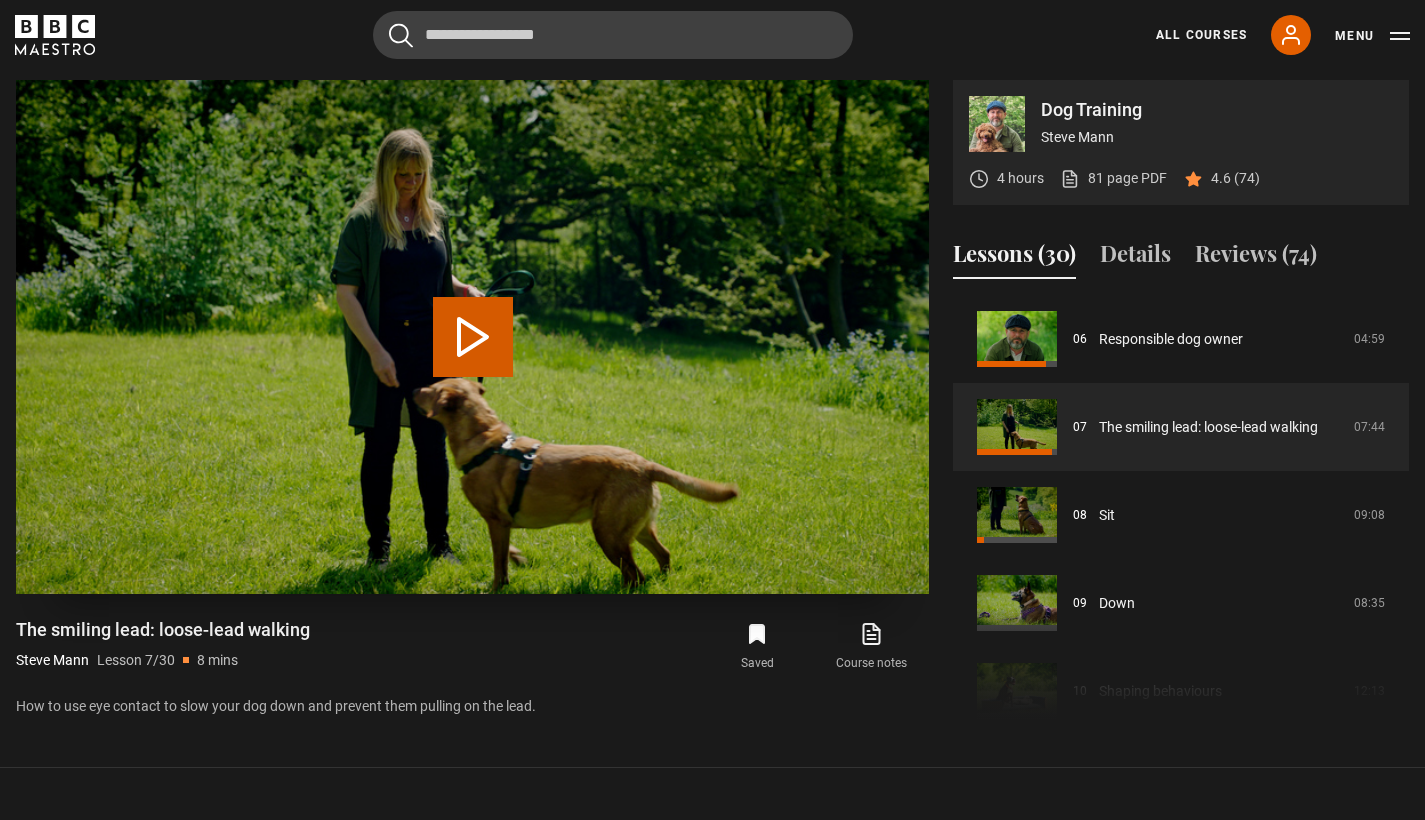 click on "Play Lesson The smiling lead: loose-lead walking" at bounding box center (473, 337) 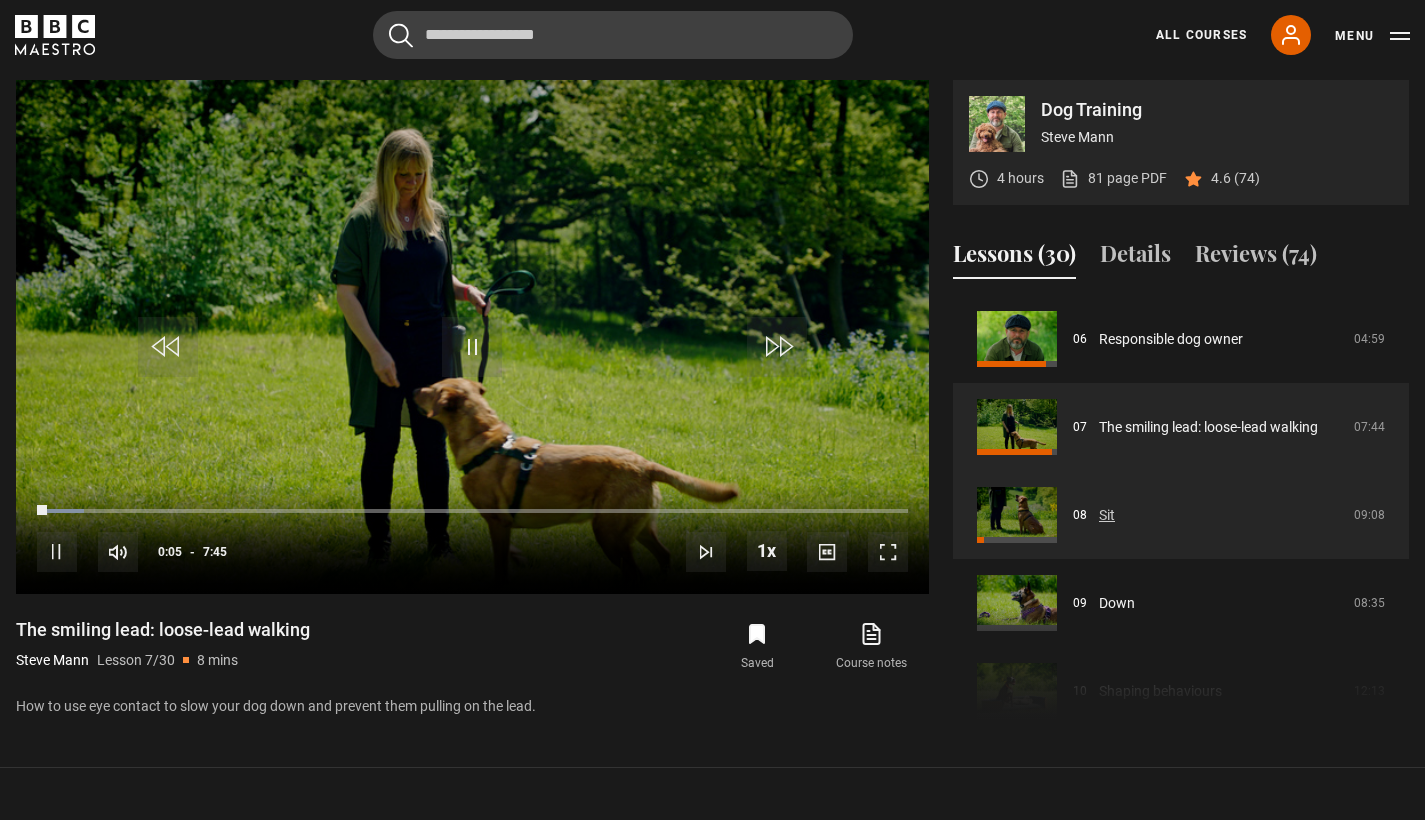 click on "Sit" at bounding box center (1107, 515) 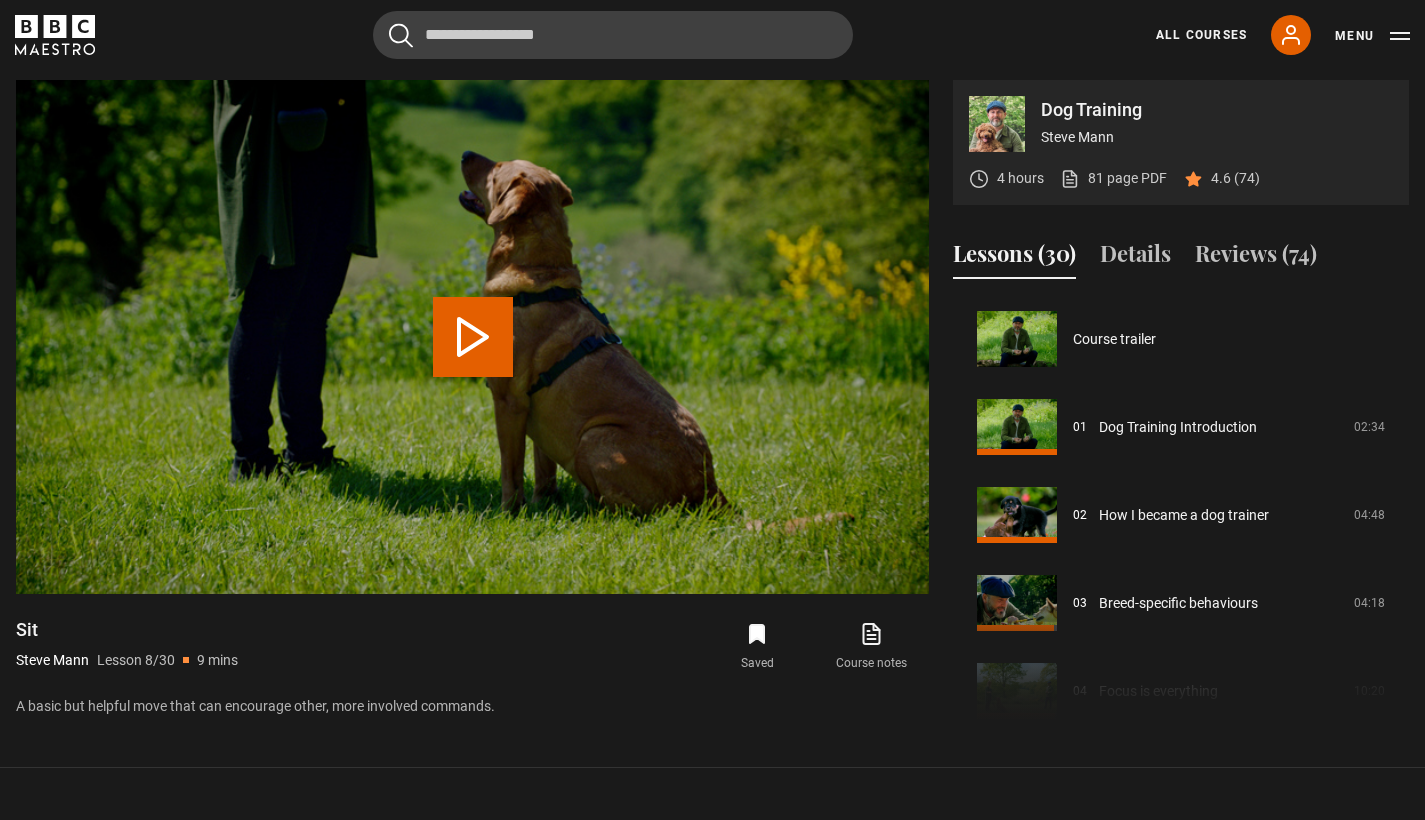 scroll, scrollTop: 616, scrollLeft: 0, axis: vertical 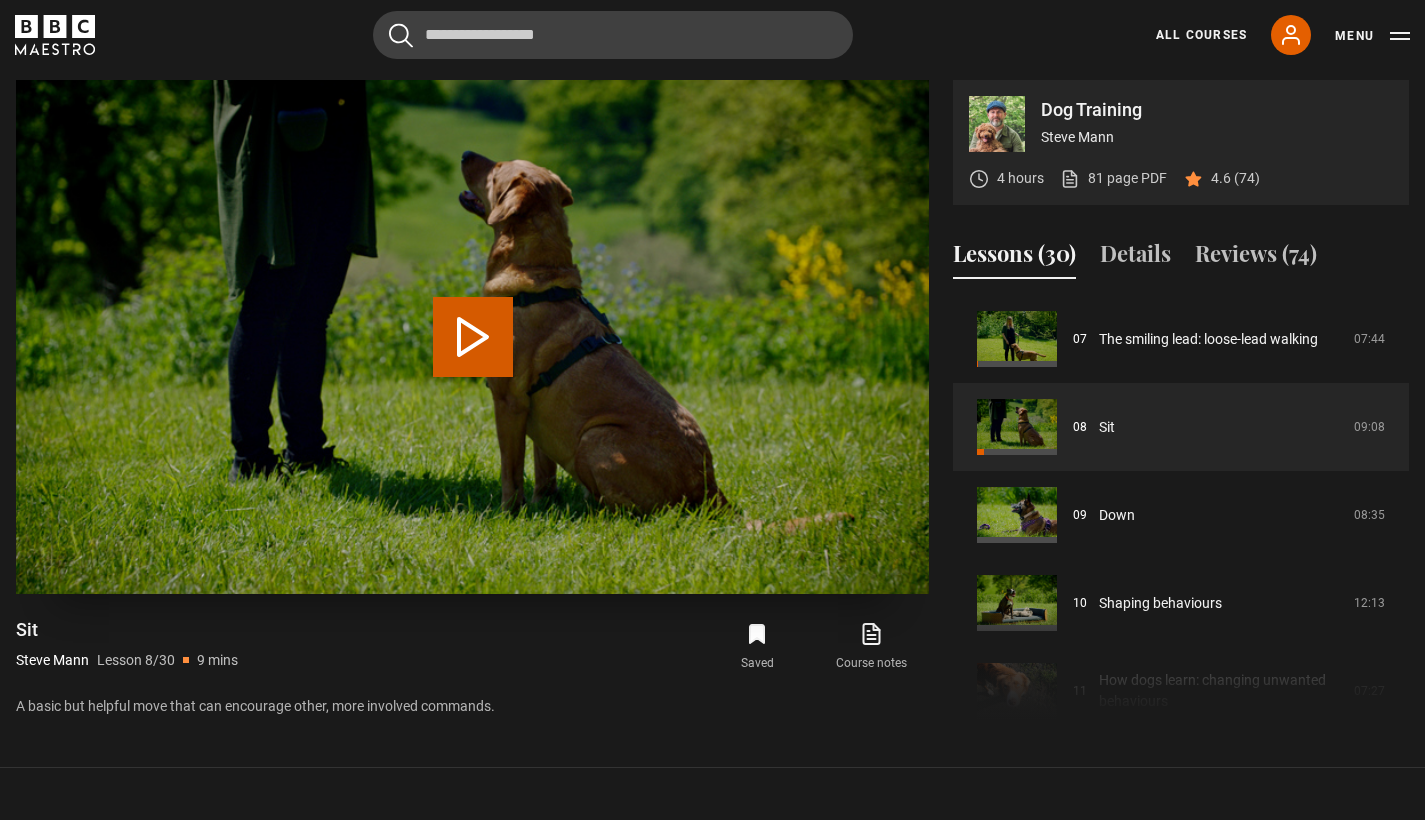 click on "Play Lesson Sit" at bounding box center [473, 337] 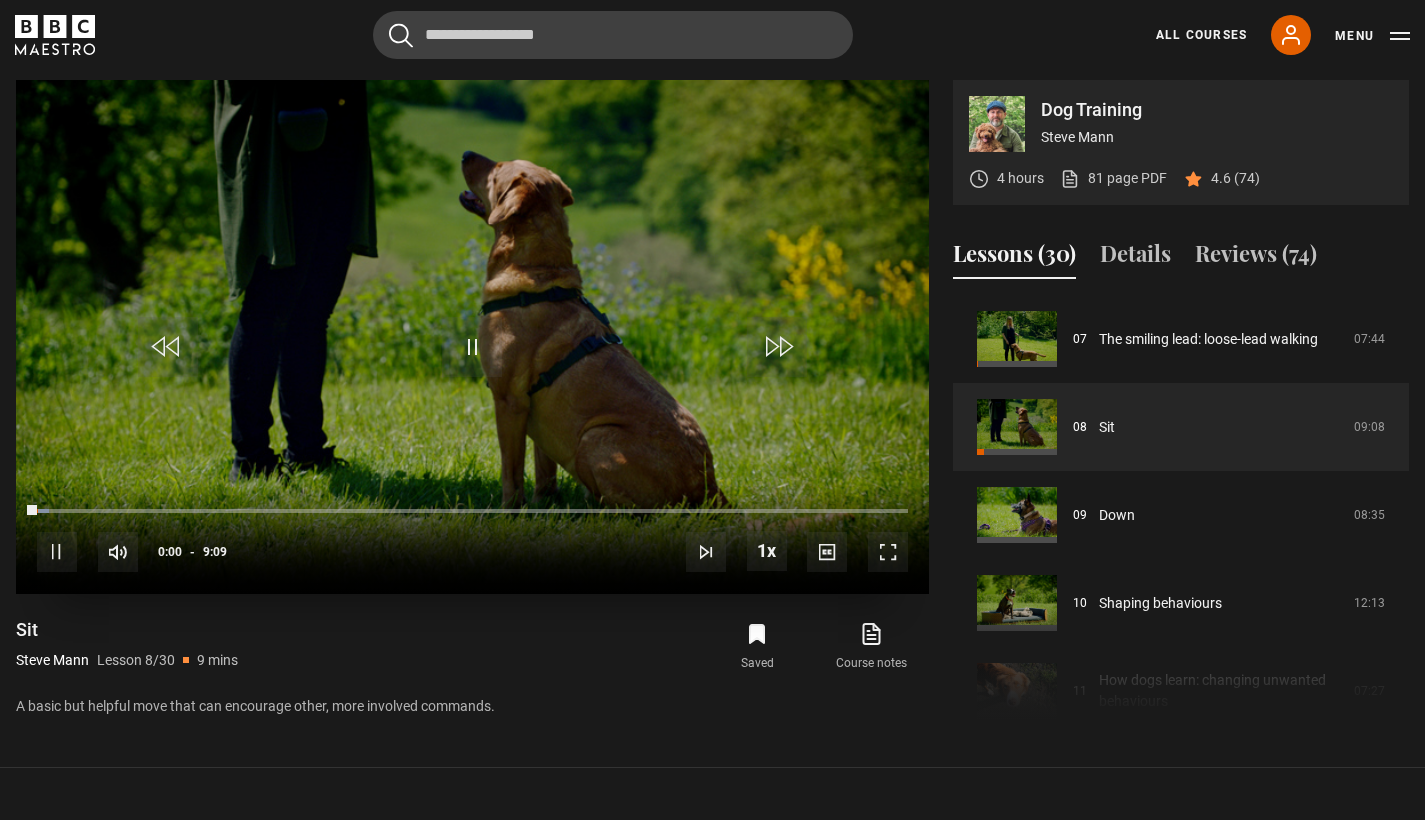 click at bounding box center (472, 347) 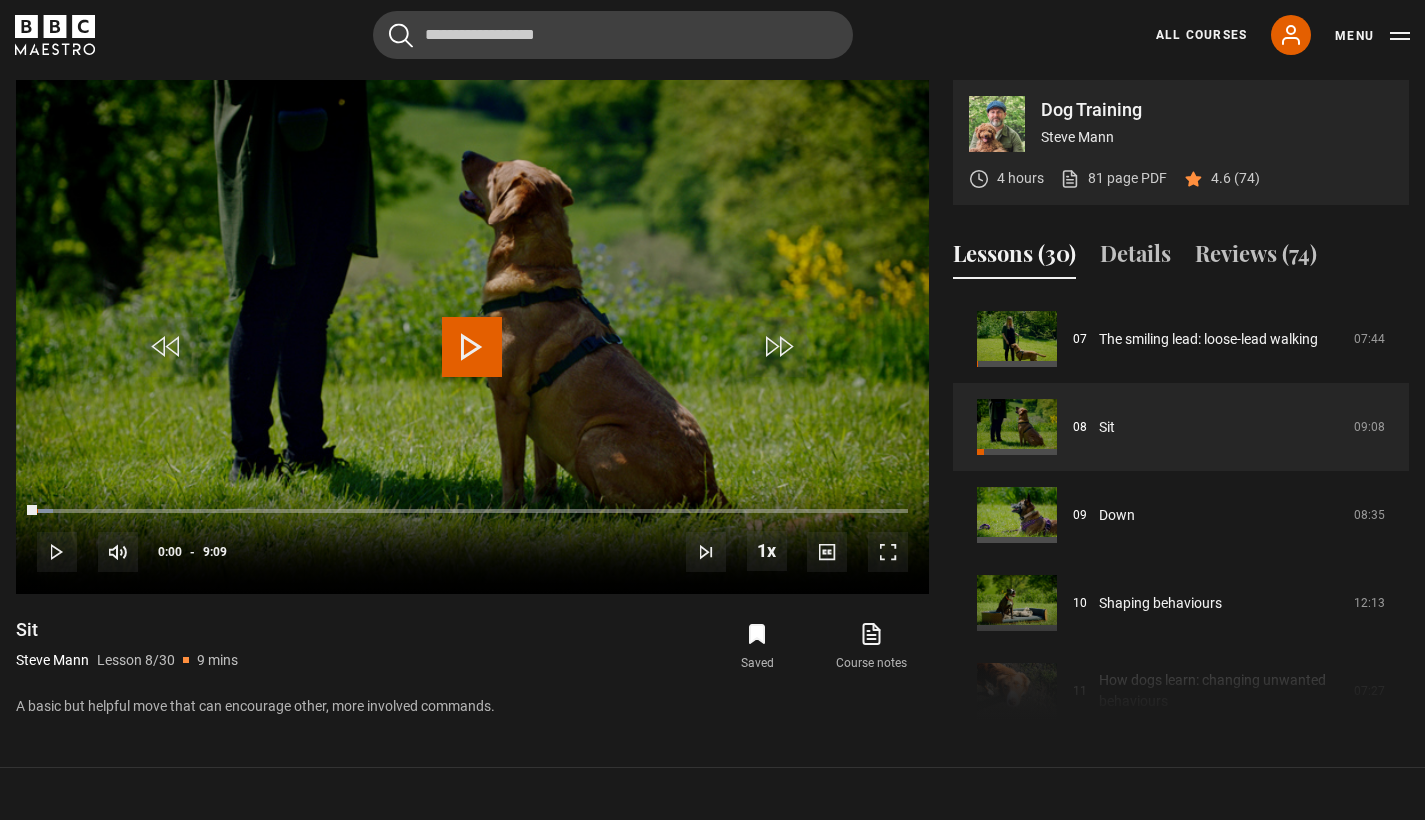 click on "Menu" at bounding box center [1372, 36] 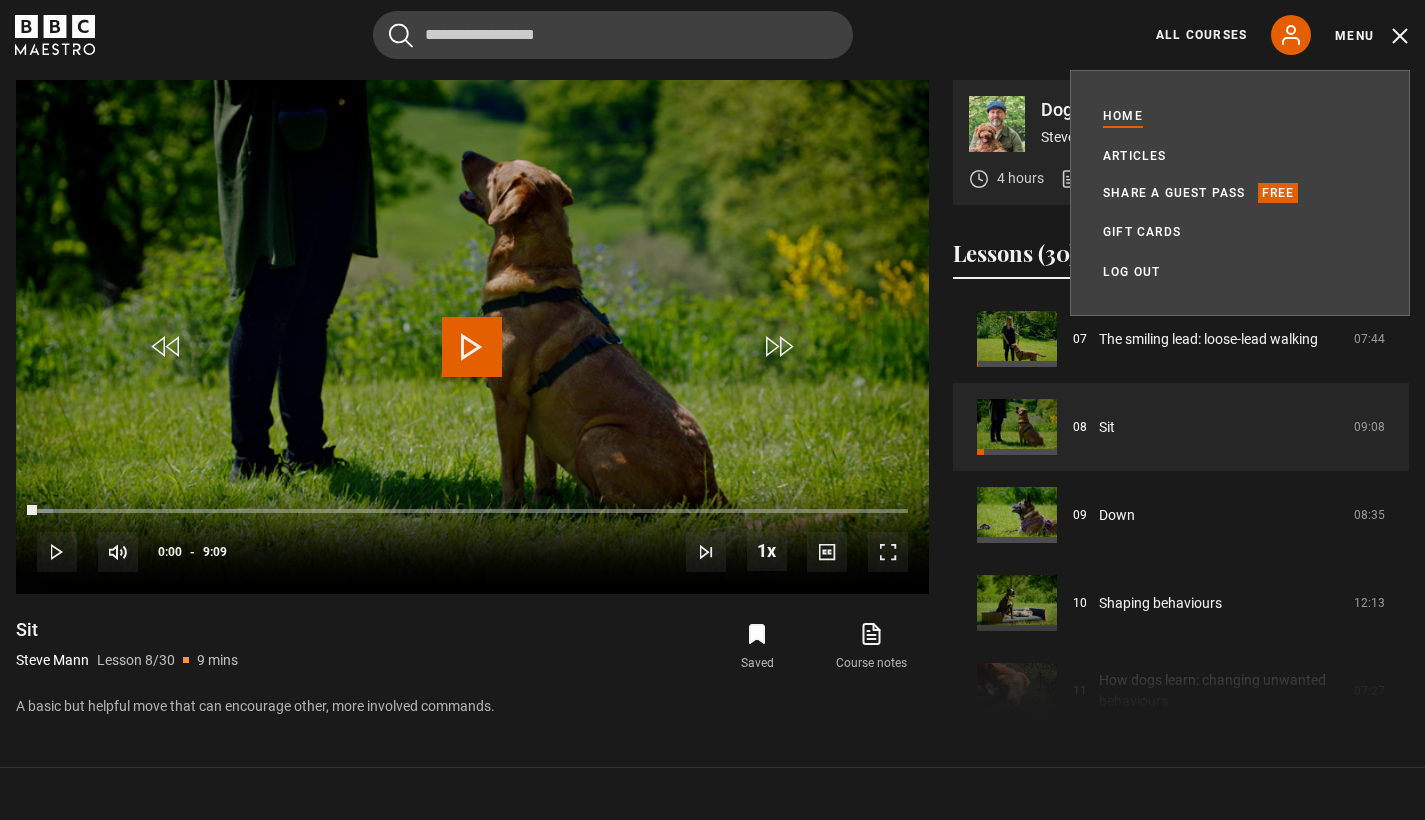 click on "Home" at bounding box center (1123, 116) 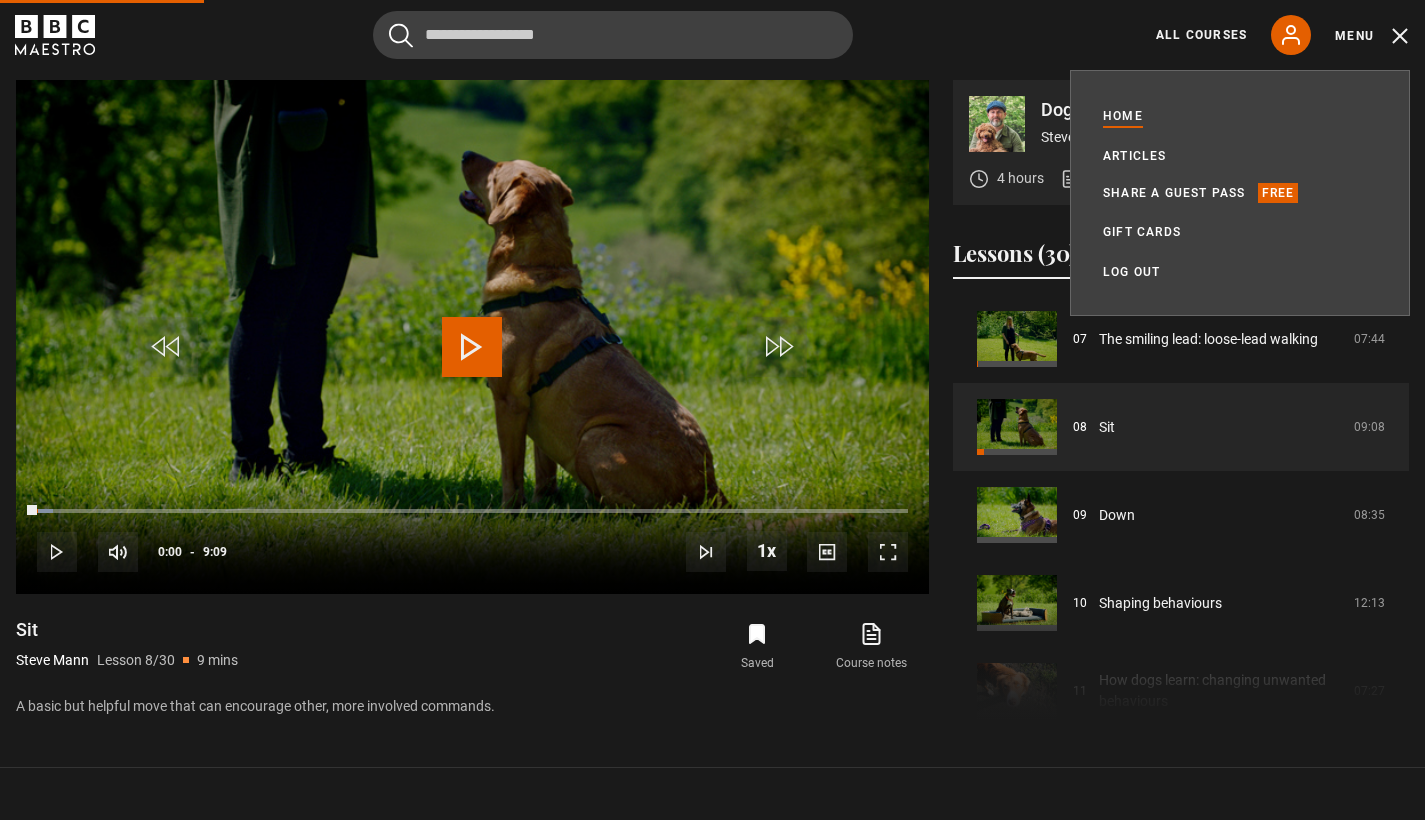 click on "Home" at bounding box center [1123, 116] 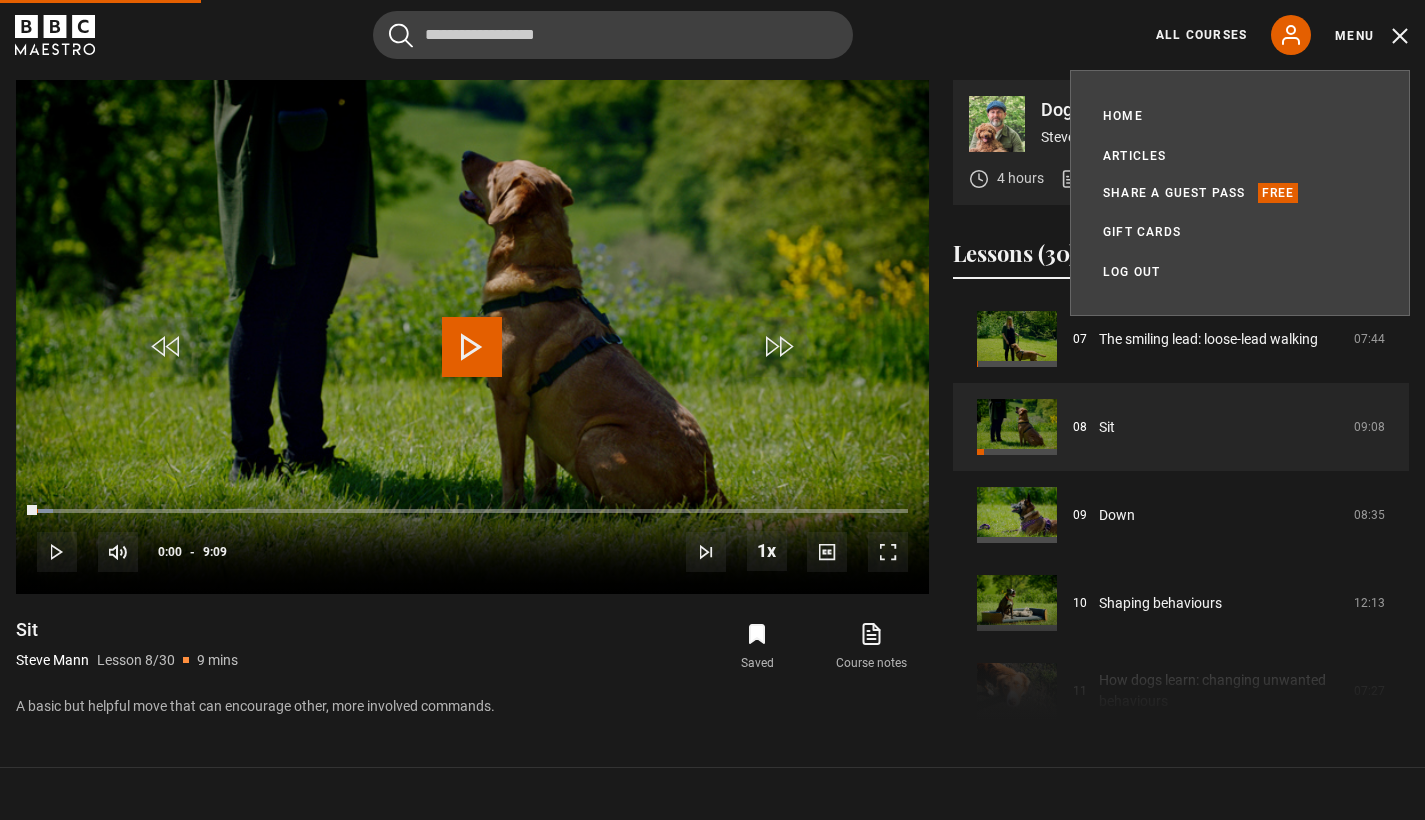 click on "Menu" at bounding box center (1372, 36) 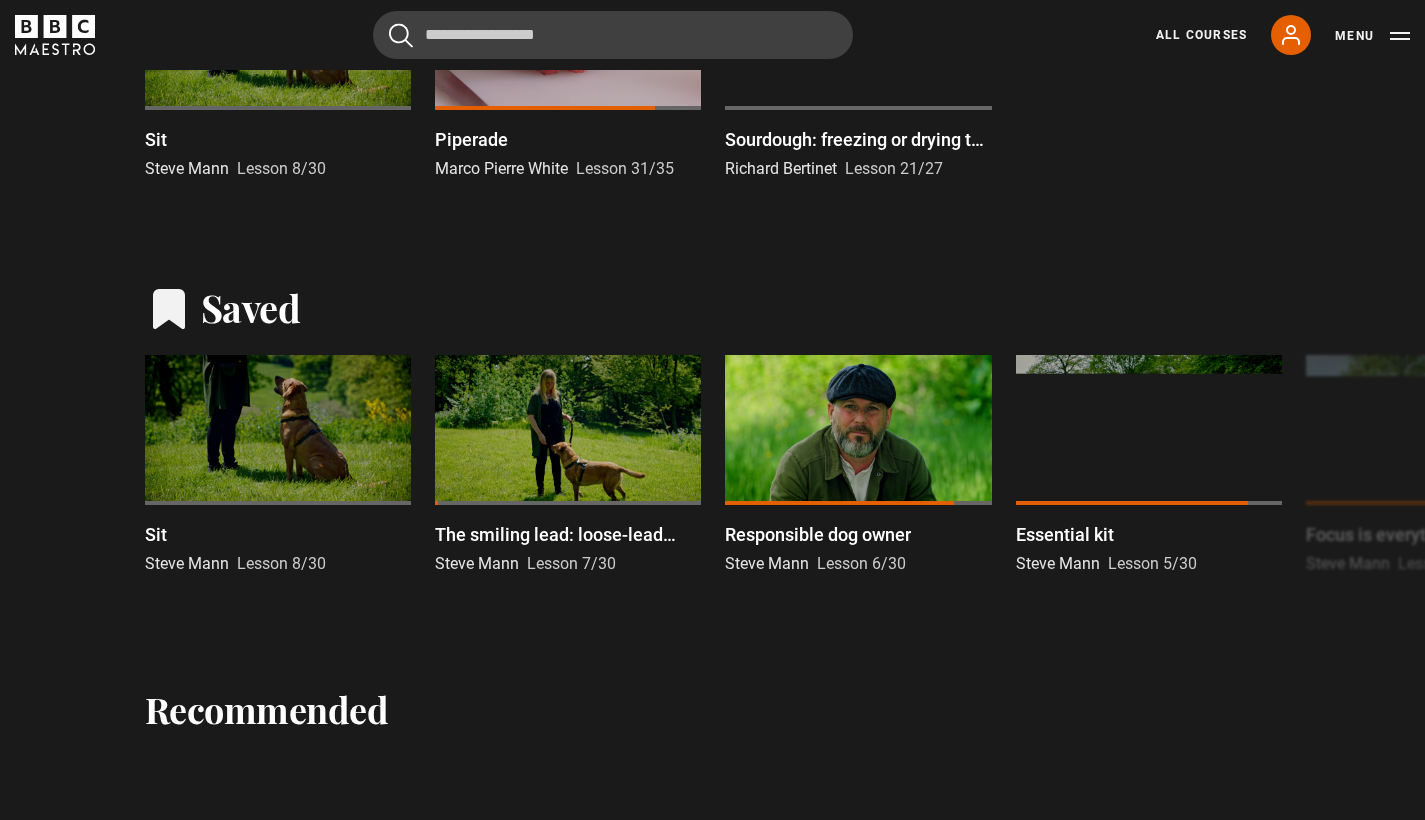 scroll, scrollTop: 0, scrollLeft: 0, axis: both 